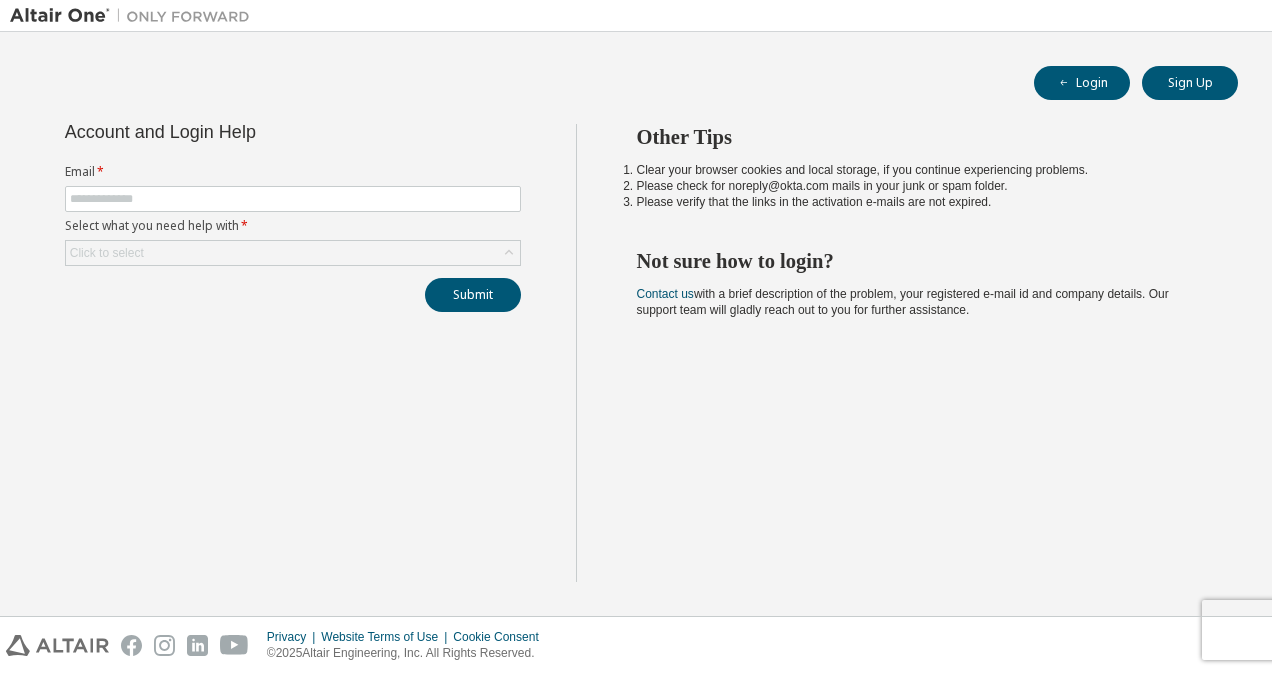 scroll, scrollTop: 0, scrollLeft: 0, axis: both 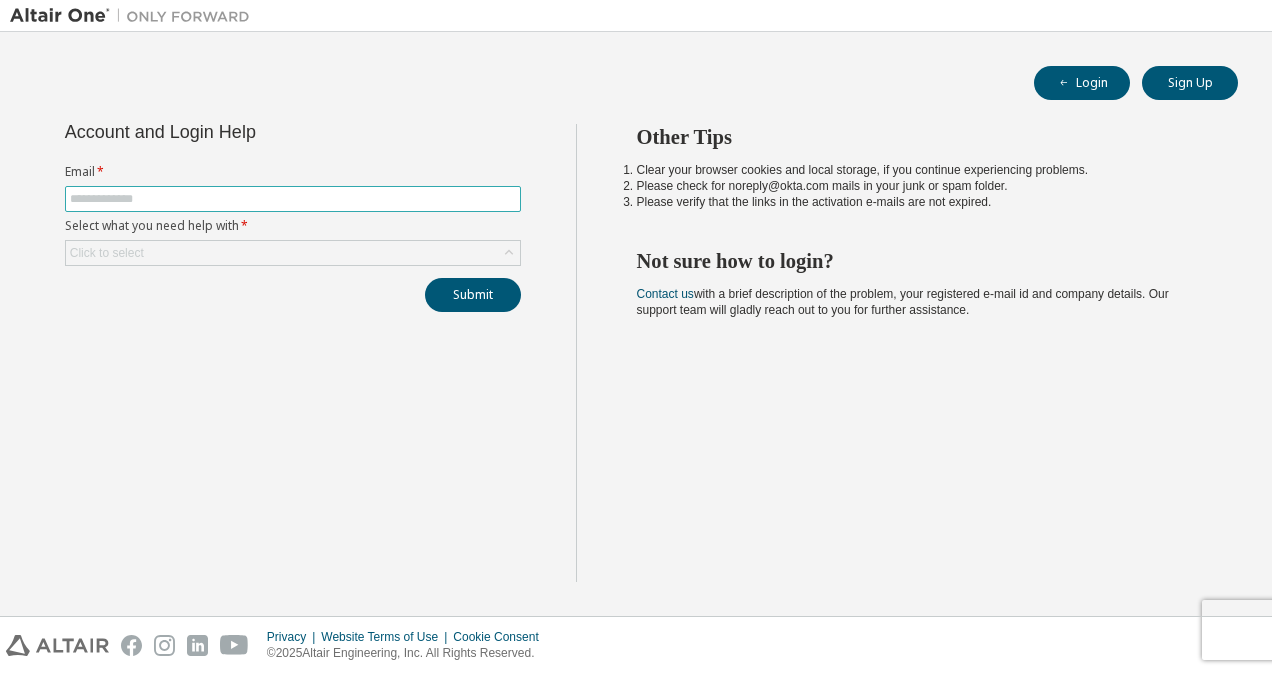 click at bounding box center (293, 199) 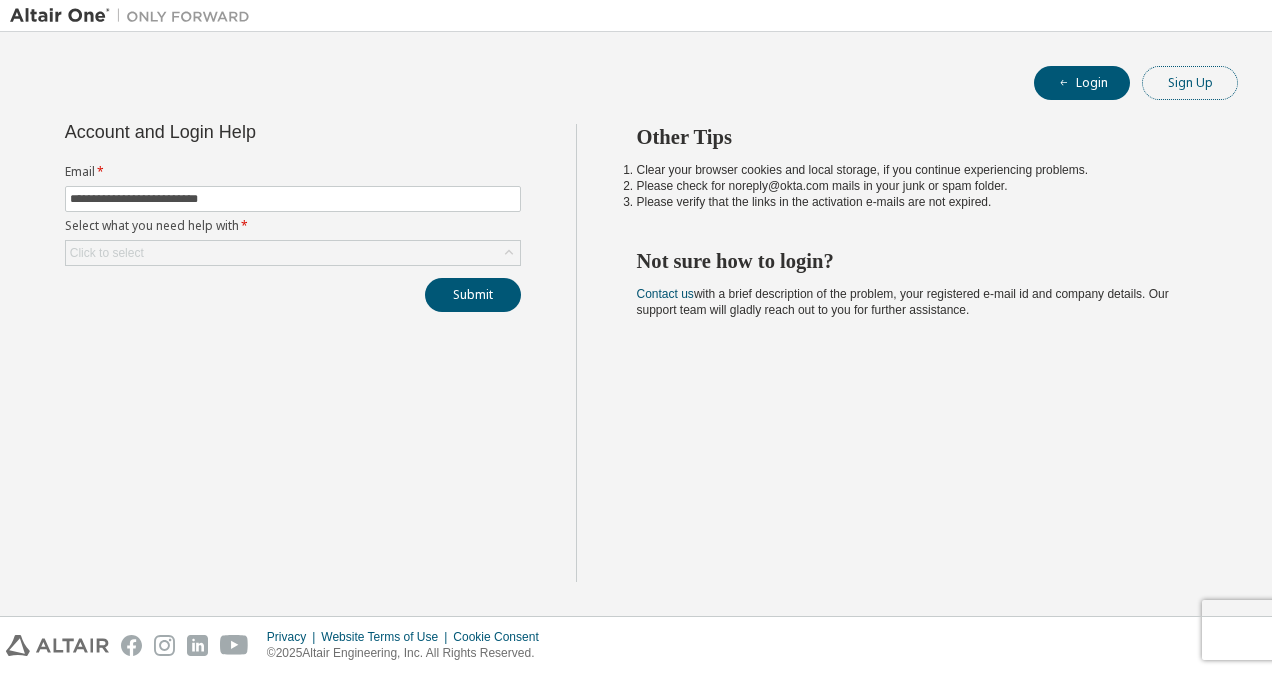 click on "Sign Up" at bounding box center [1190, 83] 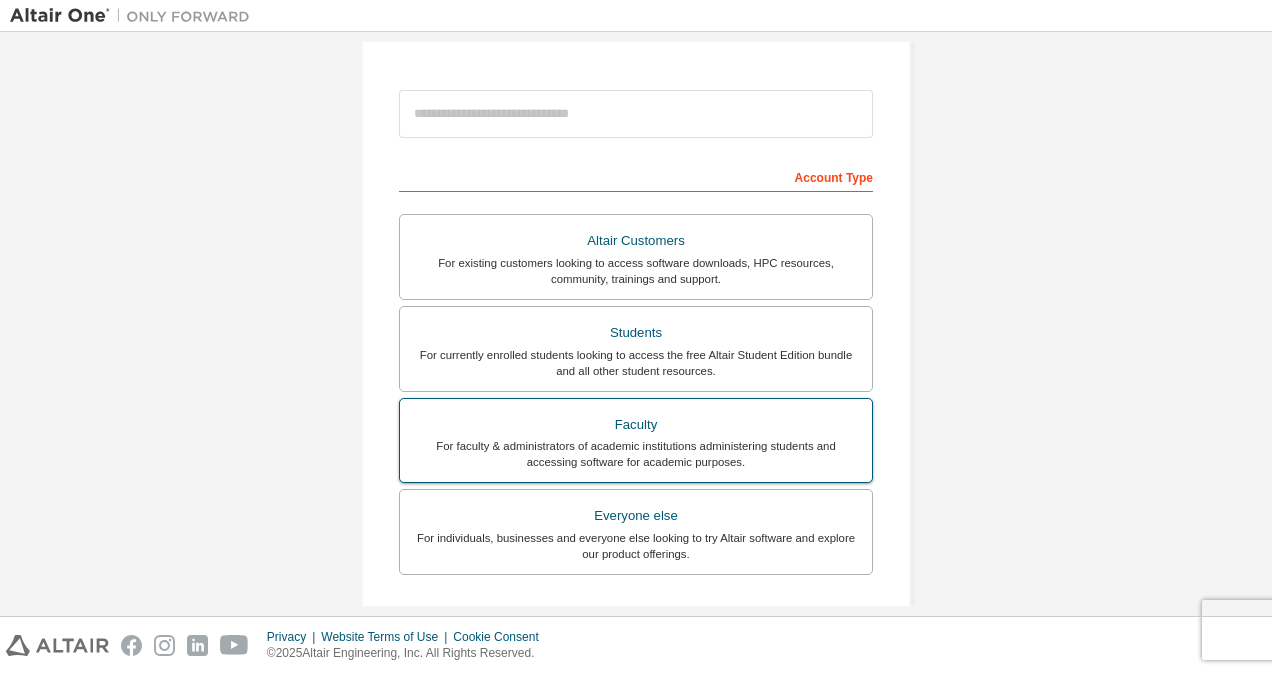 scroll, scrollTop: 0, scrollLeft: 0, axis: both 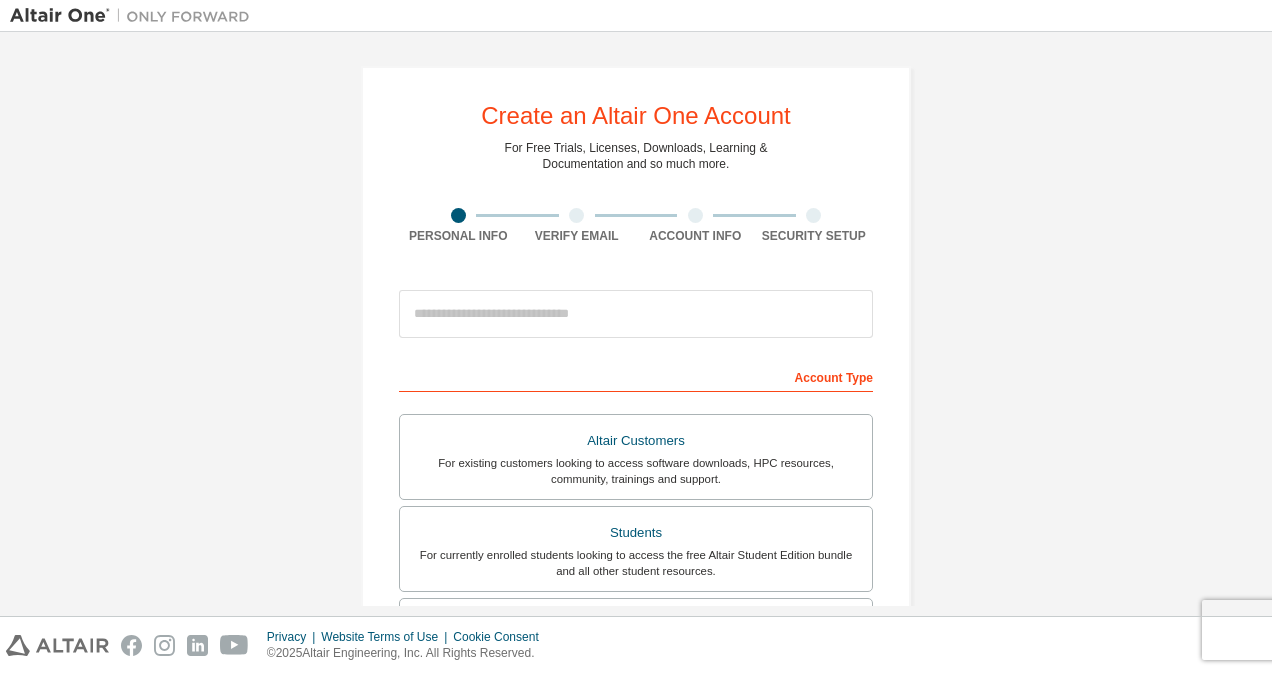 click at bounding box center [636, 314] 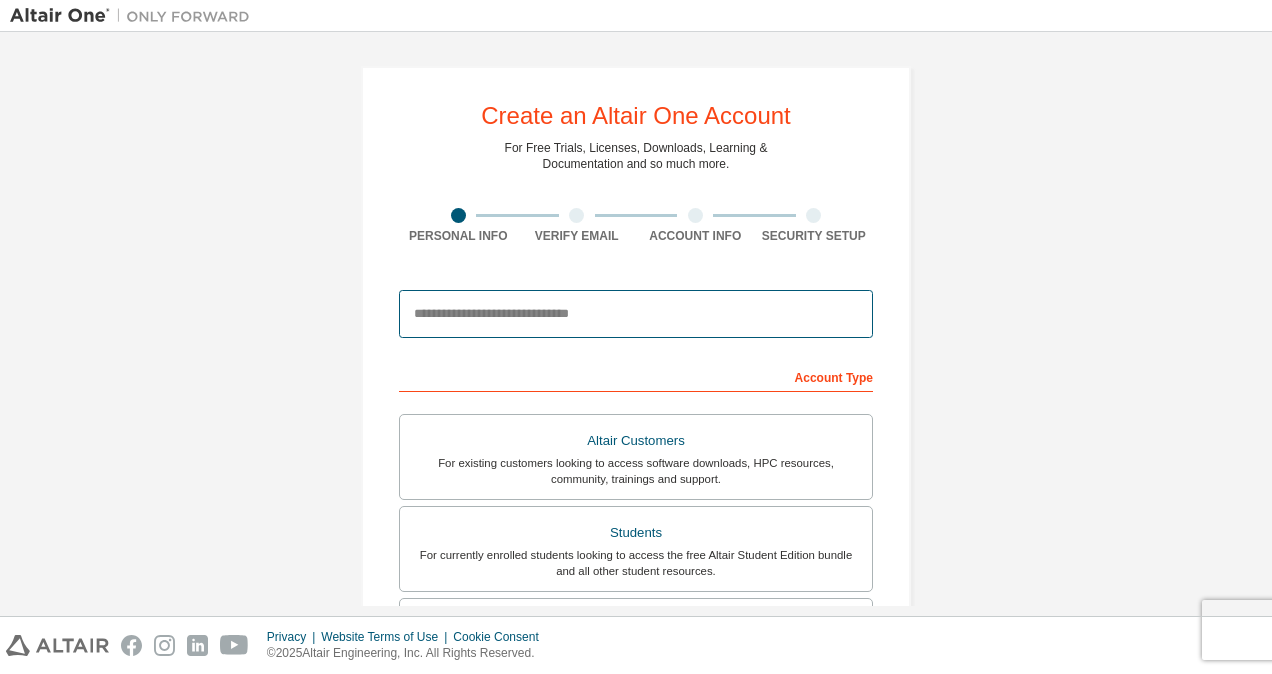click at bounding box center [636, 314] 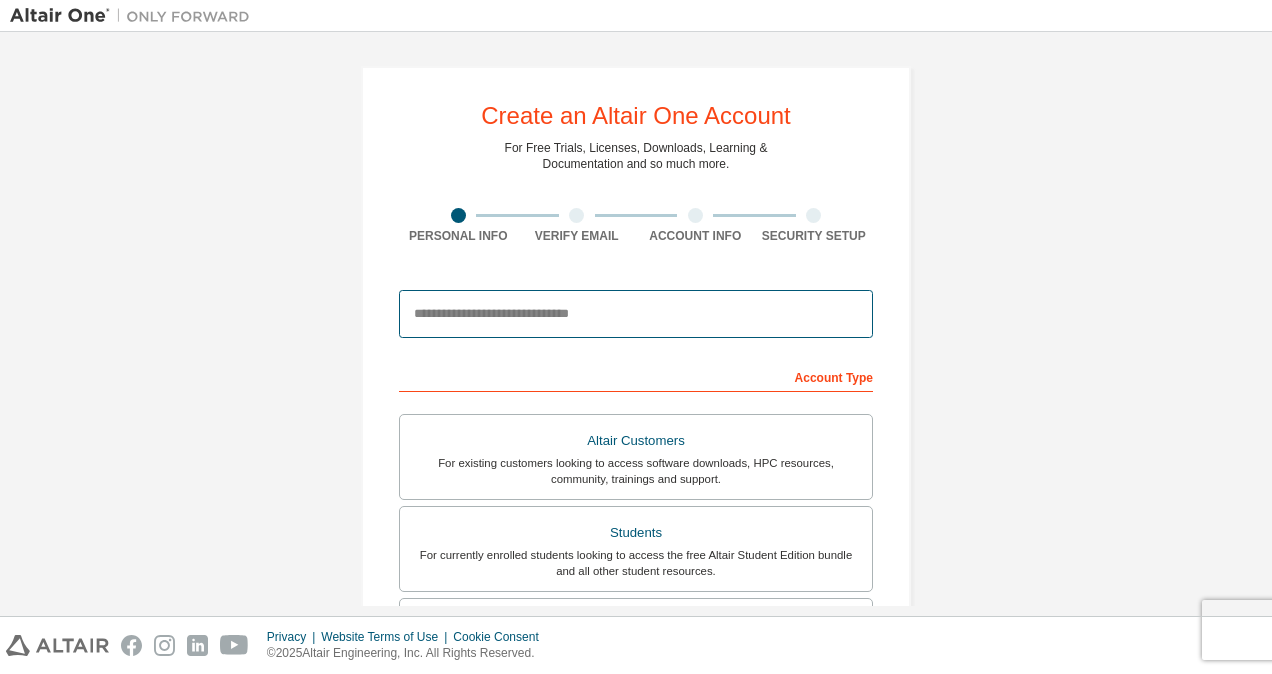 type on "**********" 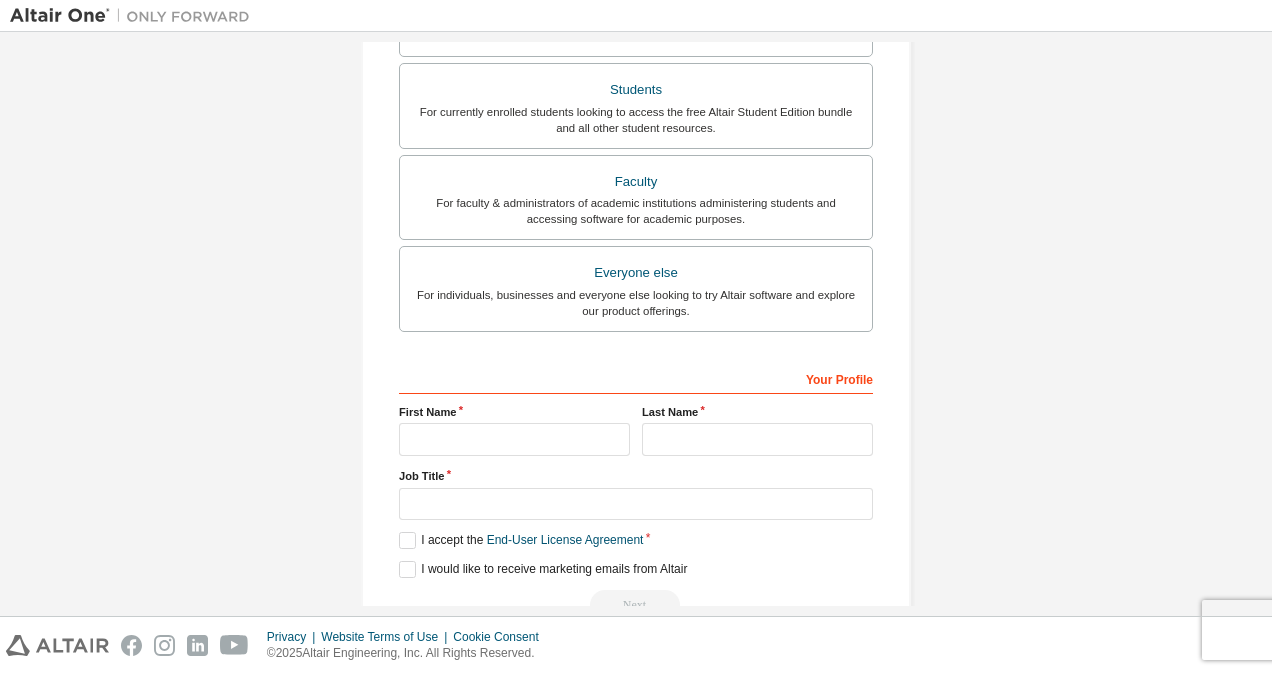 scroll, scrollTop: 490, scrollLeft: 0, axis: vertical 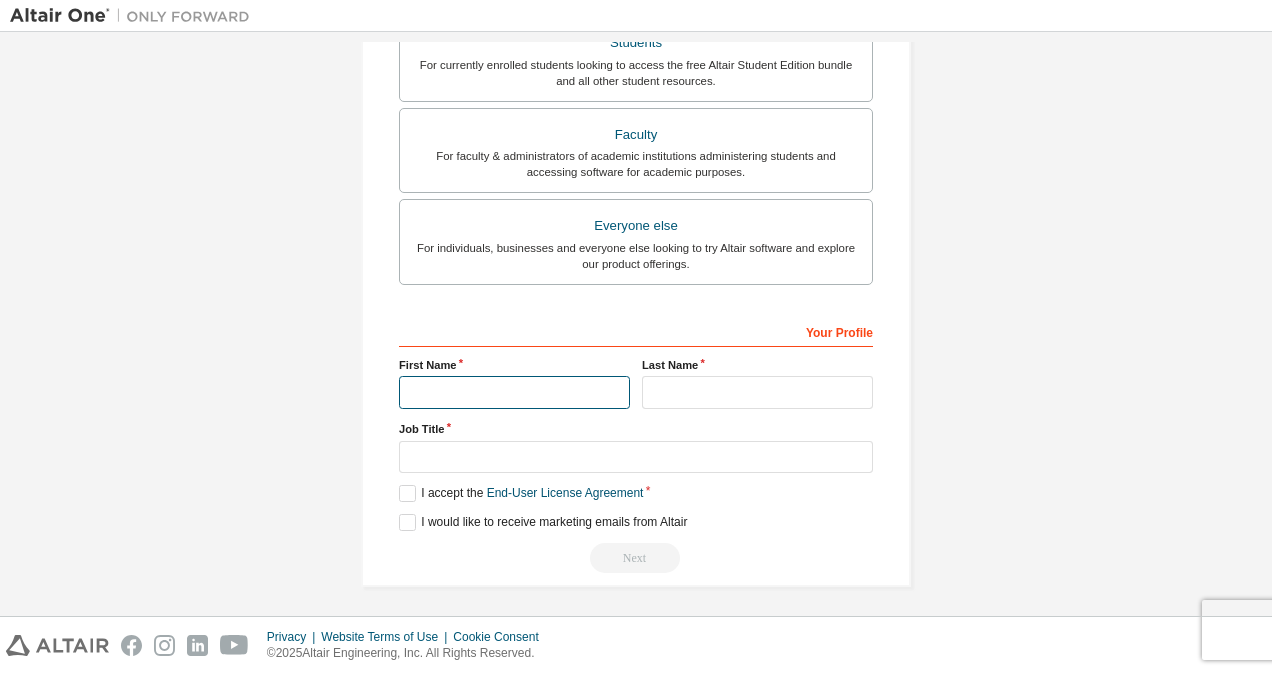 click at bounding box center (514, 392) 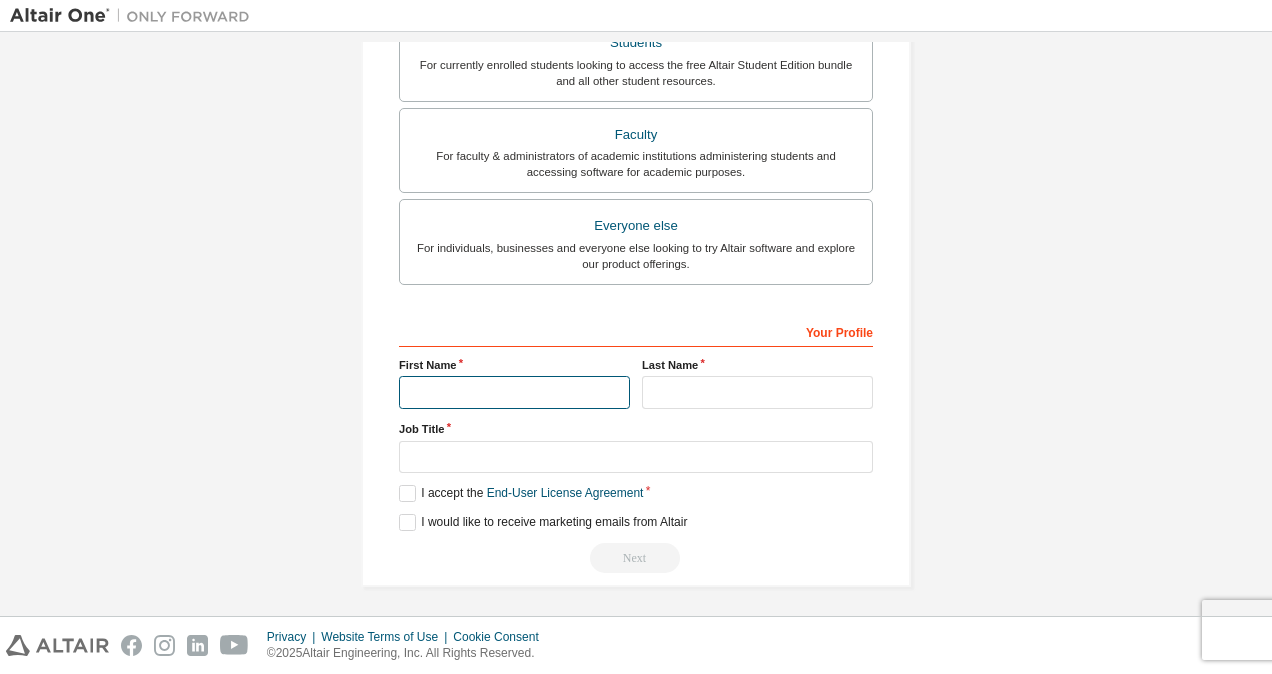 type on "******" 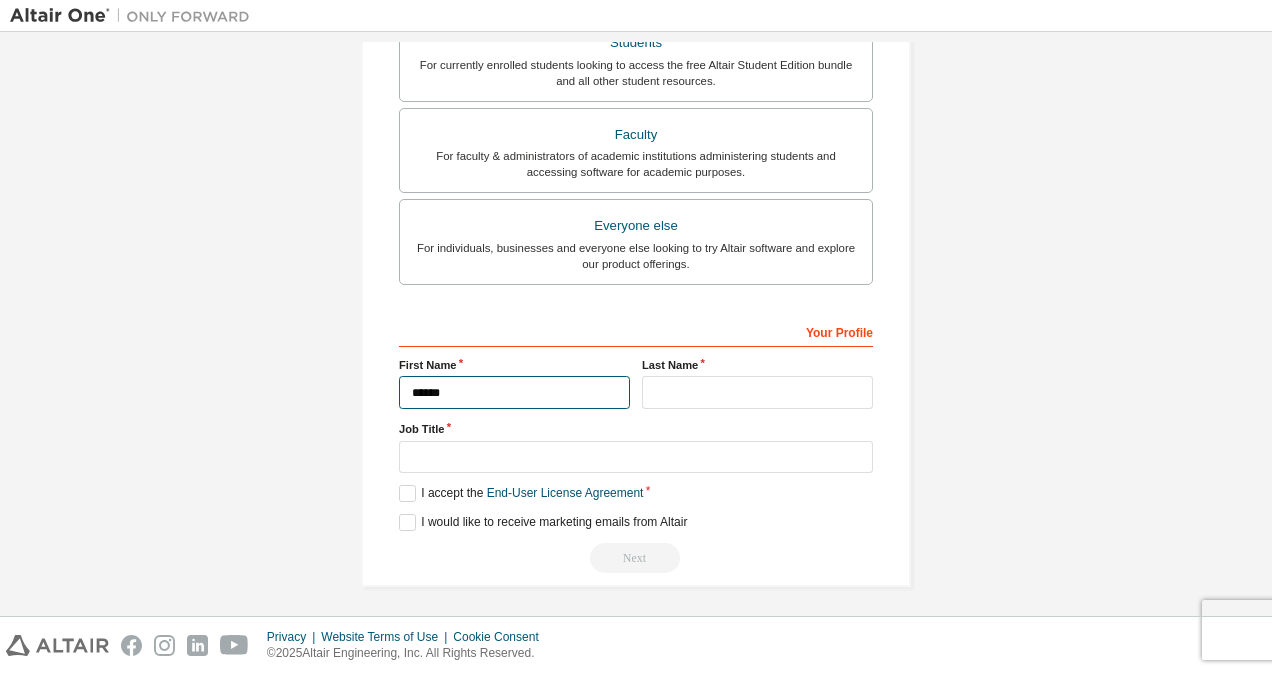 type on "*********" 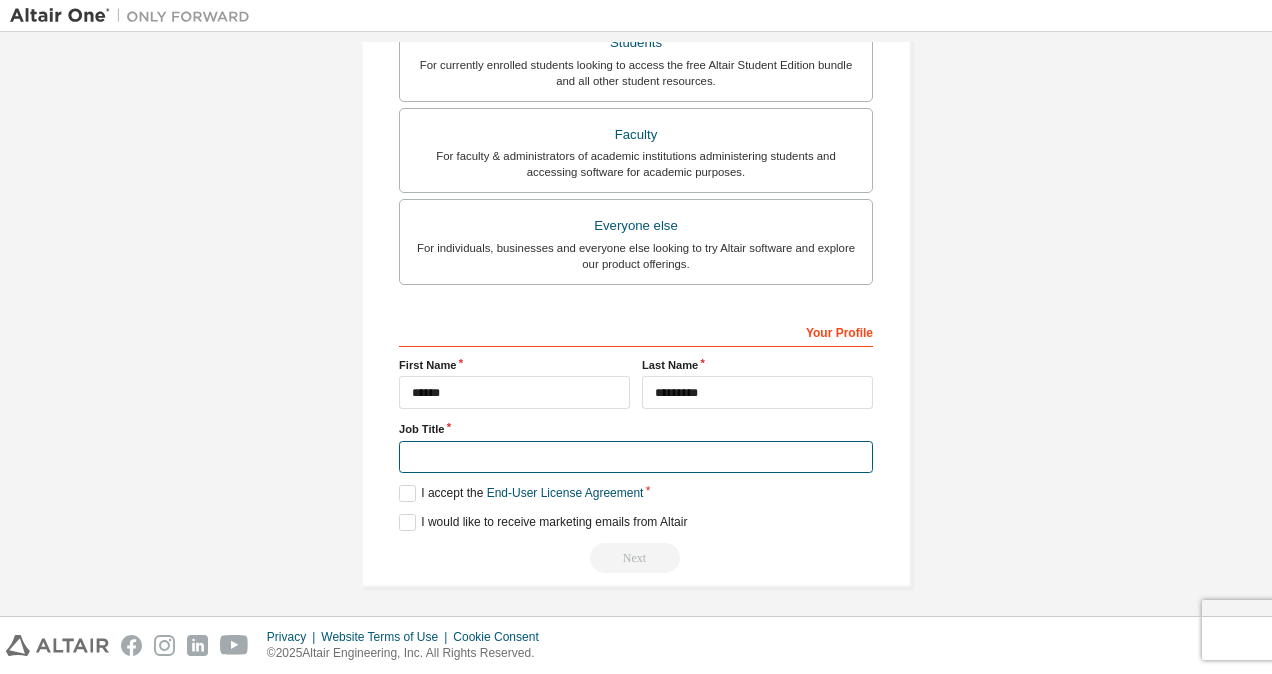 type on "**********" 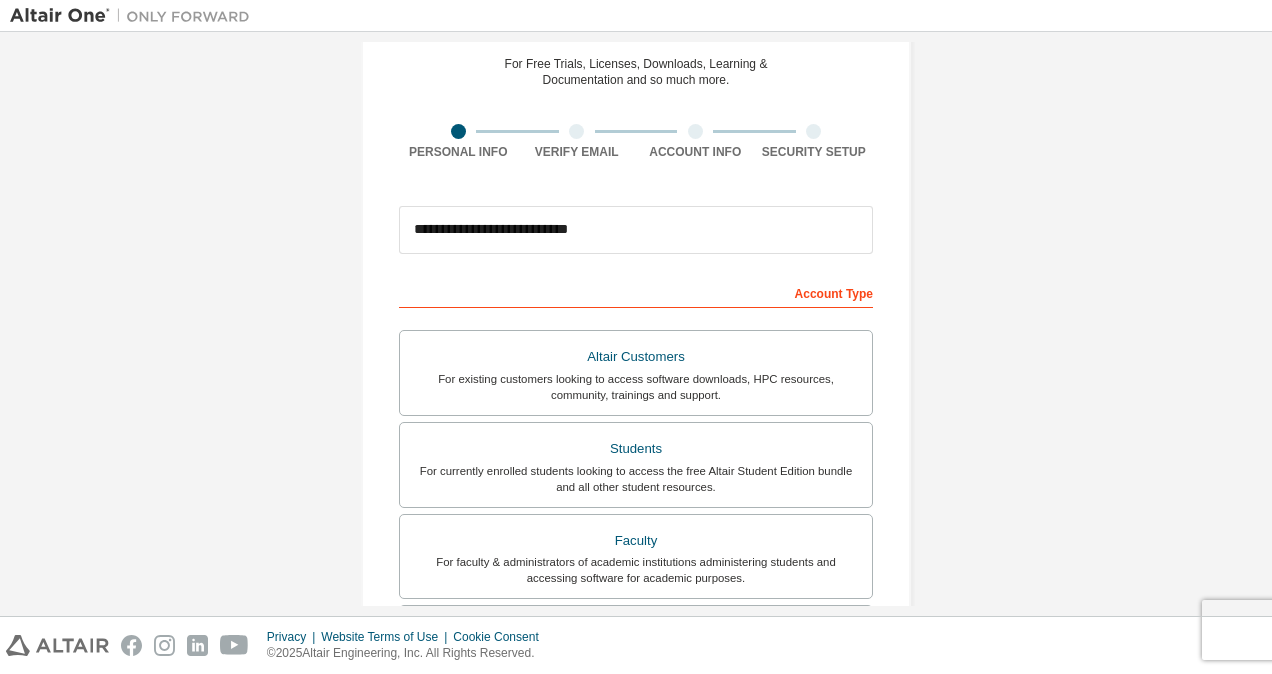 scroll, scrollTop: 0, scrollLeft: 0, axis: both 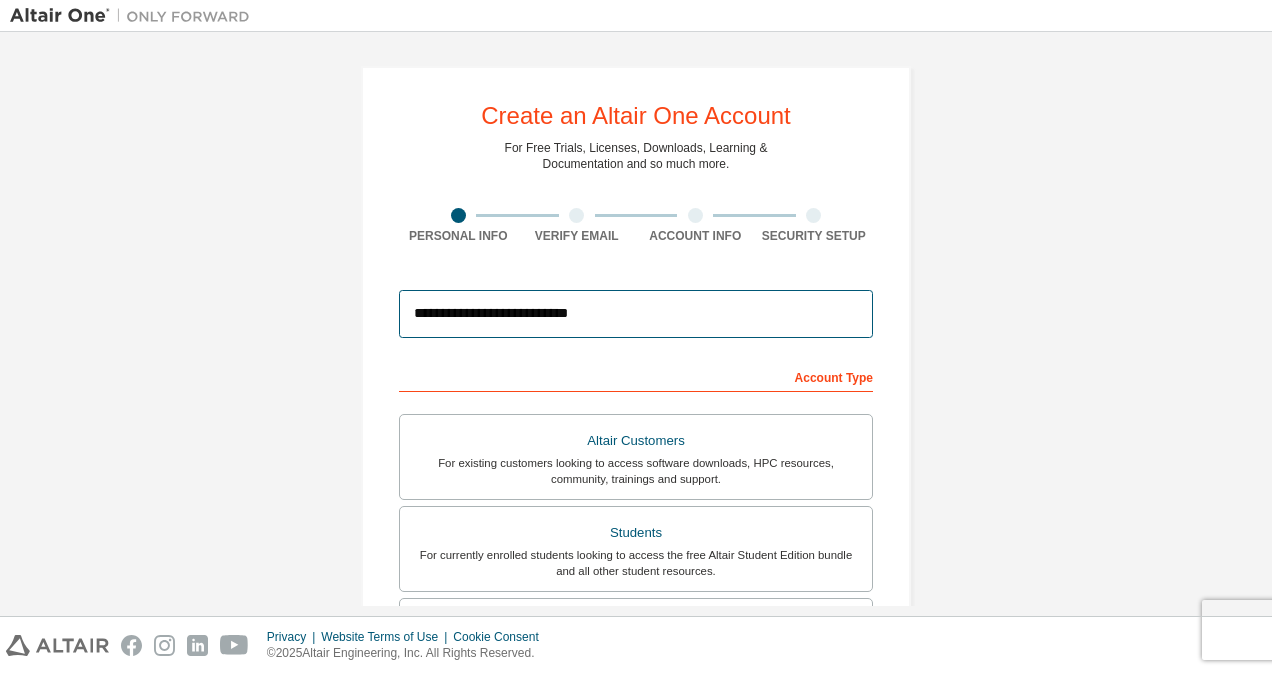 click on "**********" at bounding box center (636, 314) 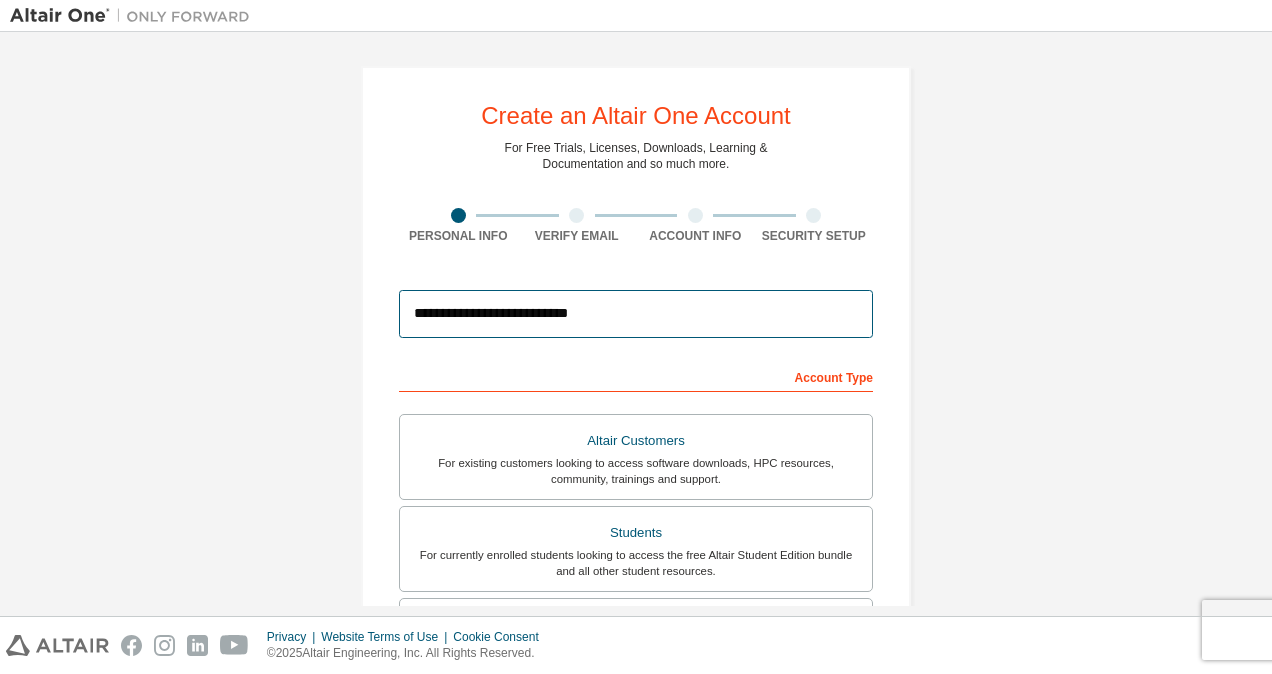 click on "**********" at bounding box center (636, 314) 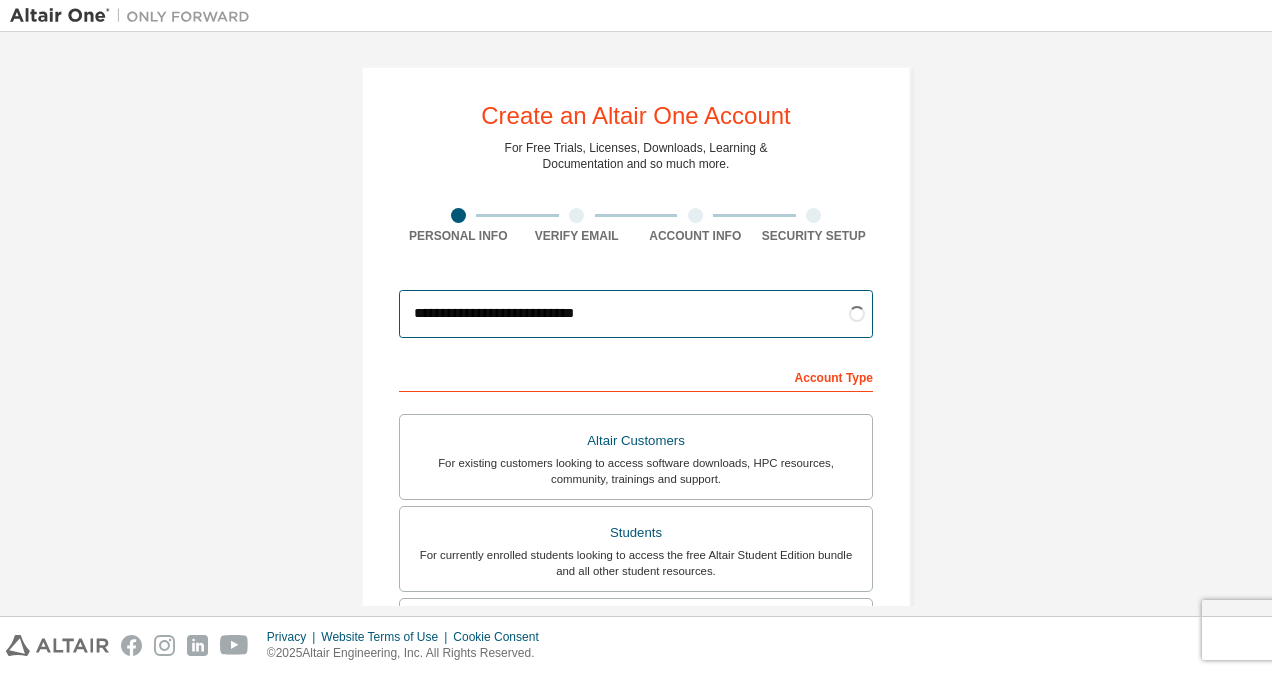 type on "**********" 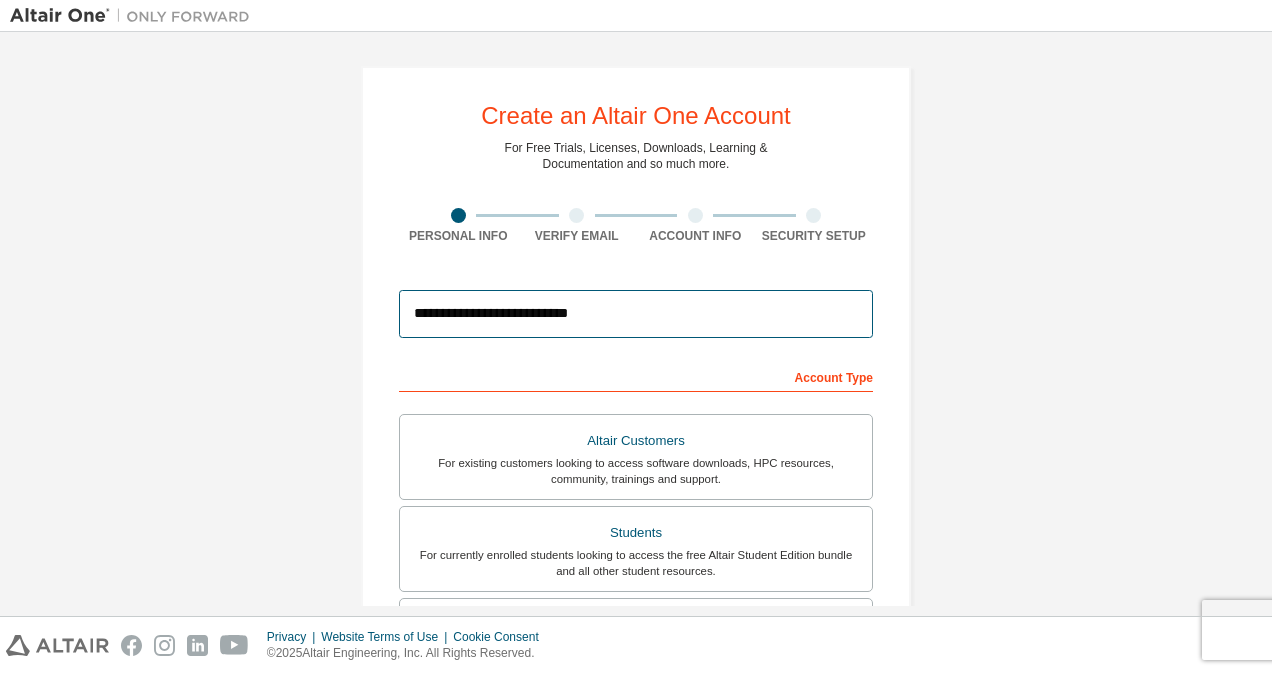 scroll, scrollTop: 400, scrollLeft: 0, axis: vertical 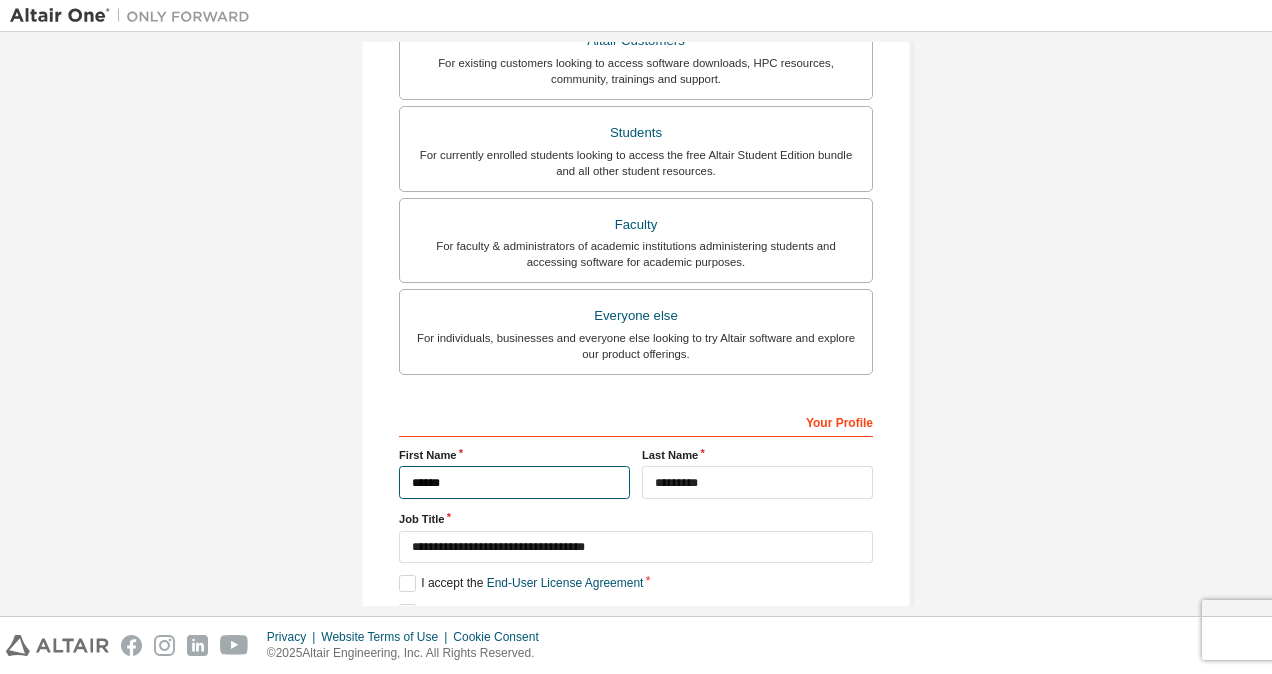 click on "******" at bounding box center [514, 482] 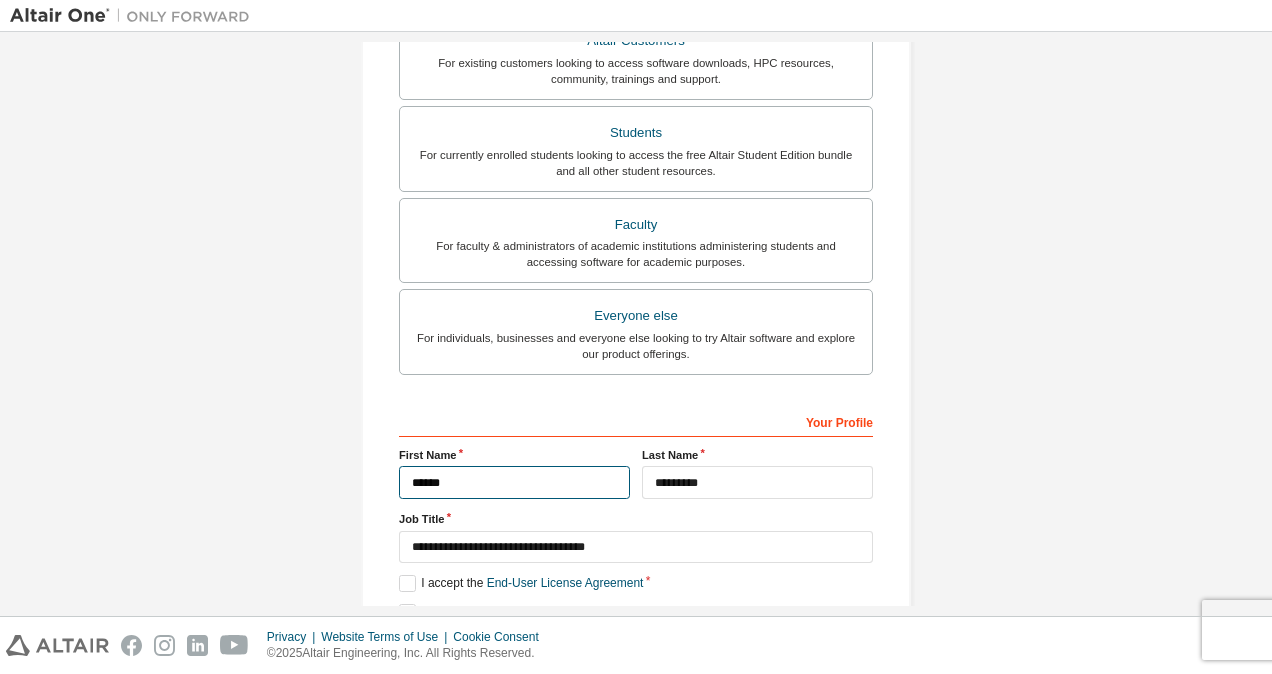 click on "******" at bounding box center [514, 482] 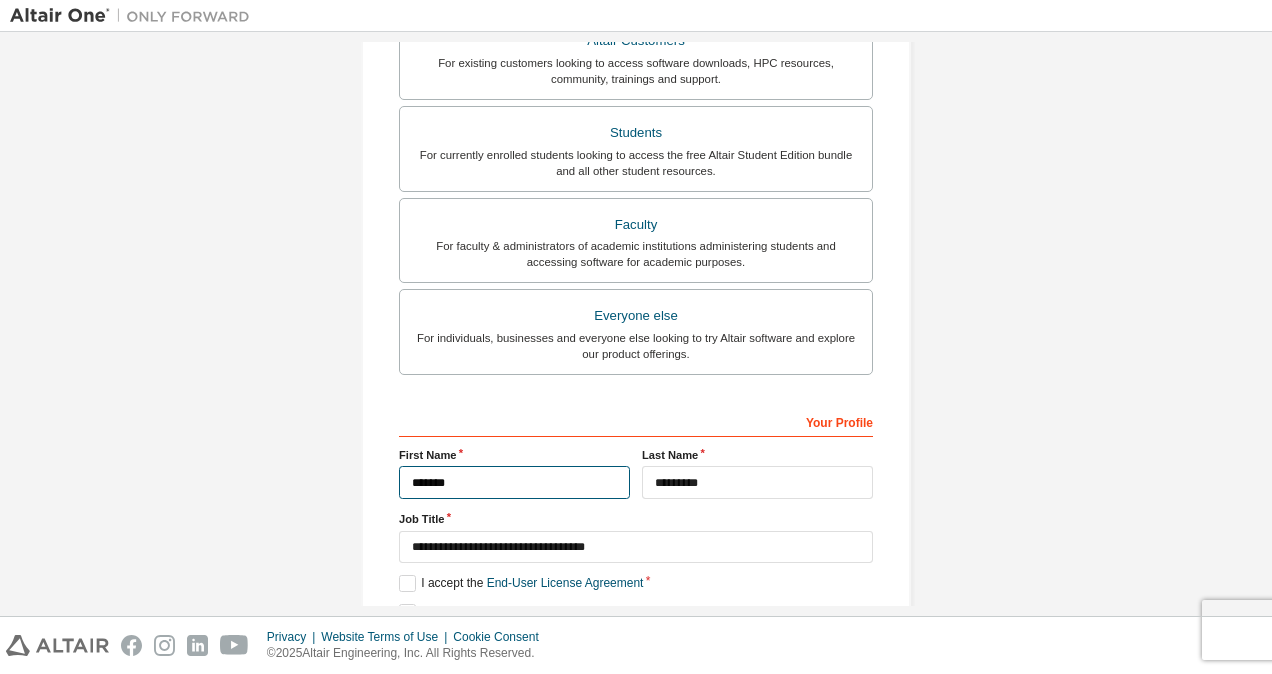 type on "******" 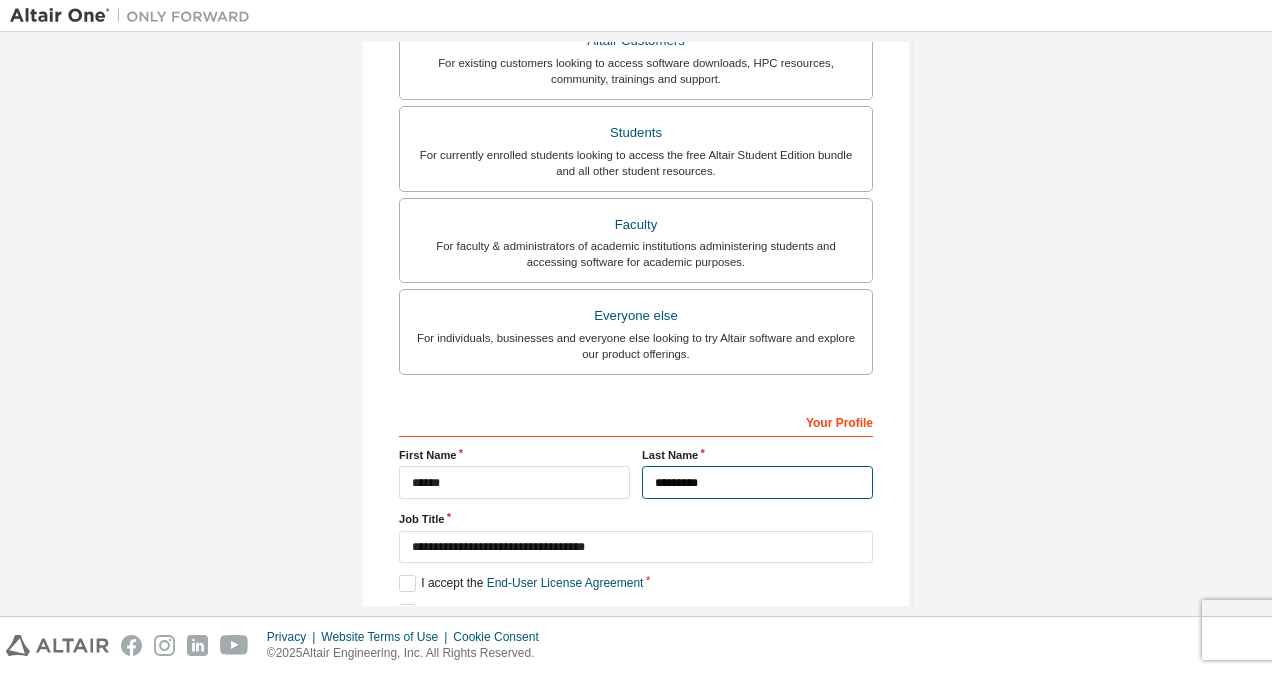 click on "*********" at bounding box center (757, 482) 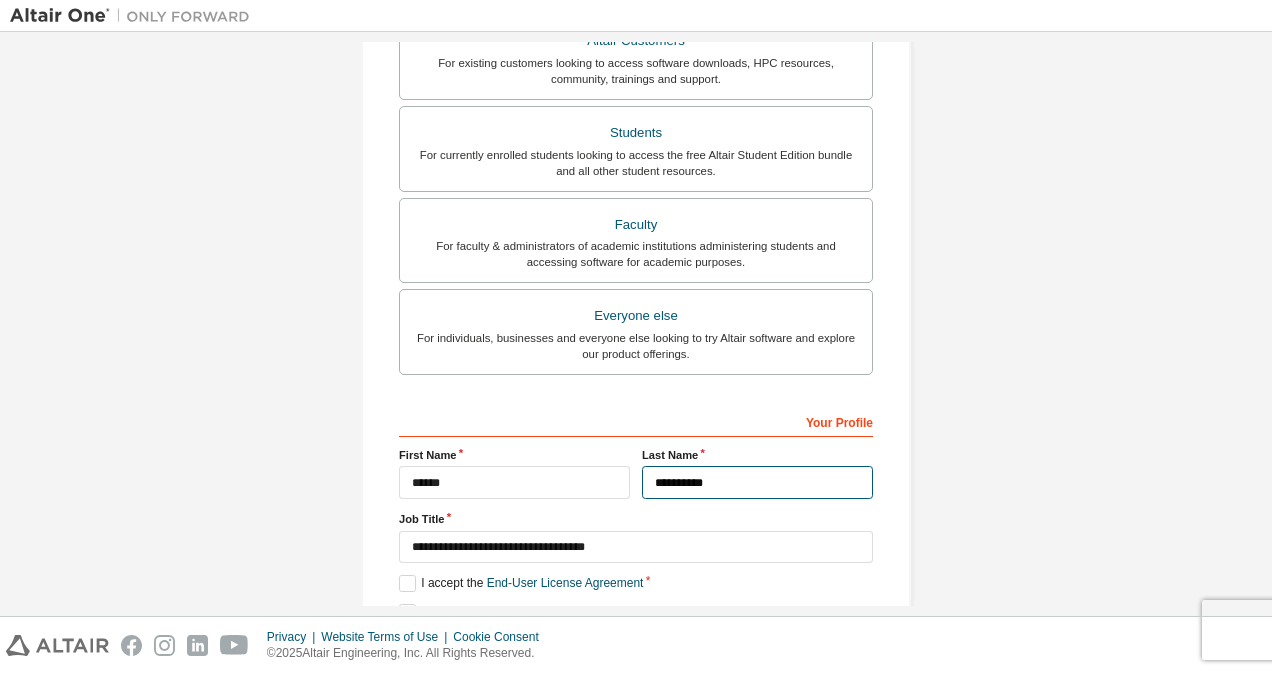 type on "*********" 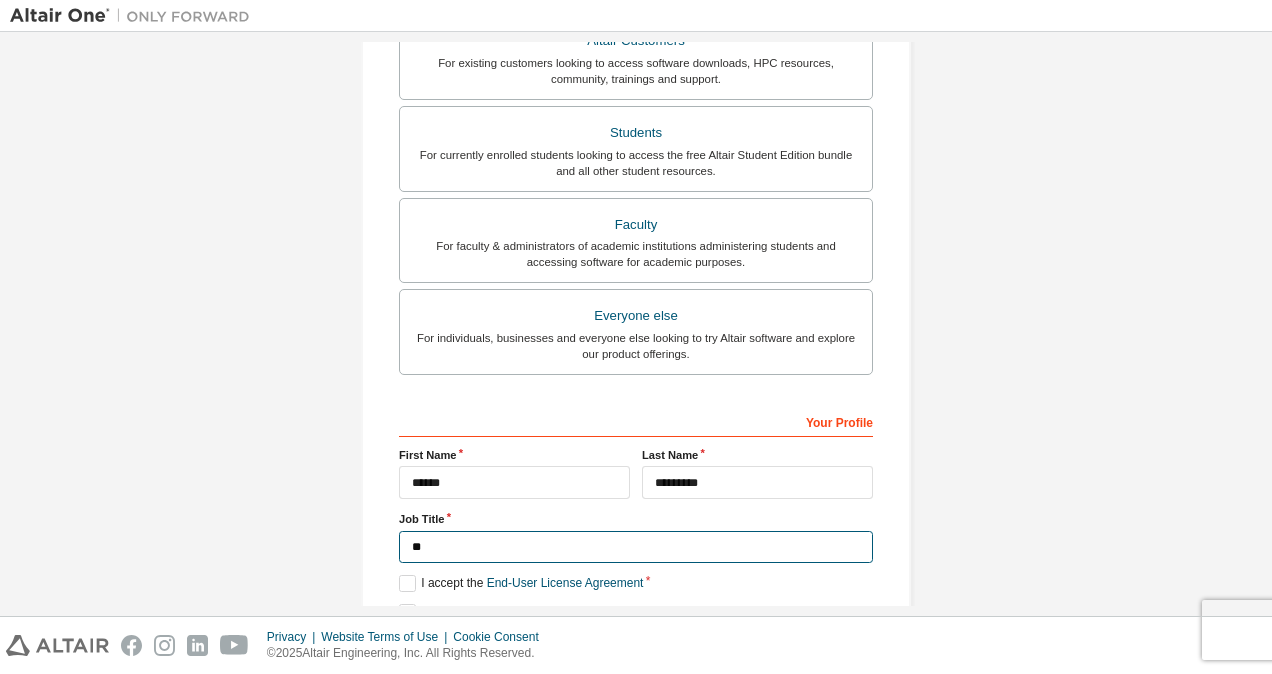 type on "*" 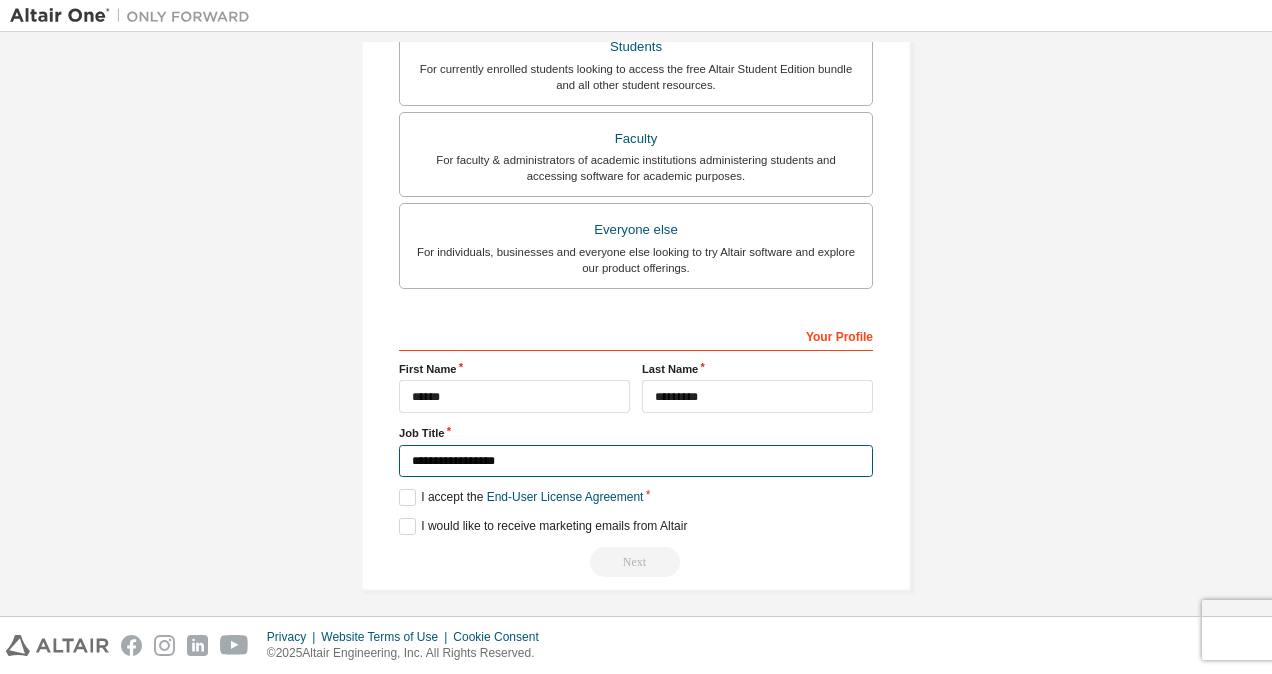 scroll, scrollTop: 490, scrollLeft: 0, axis: vertical 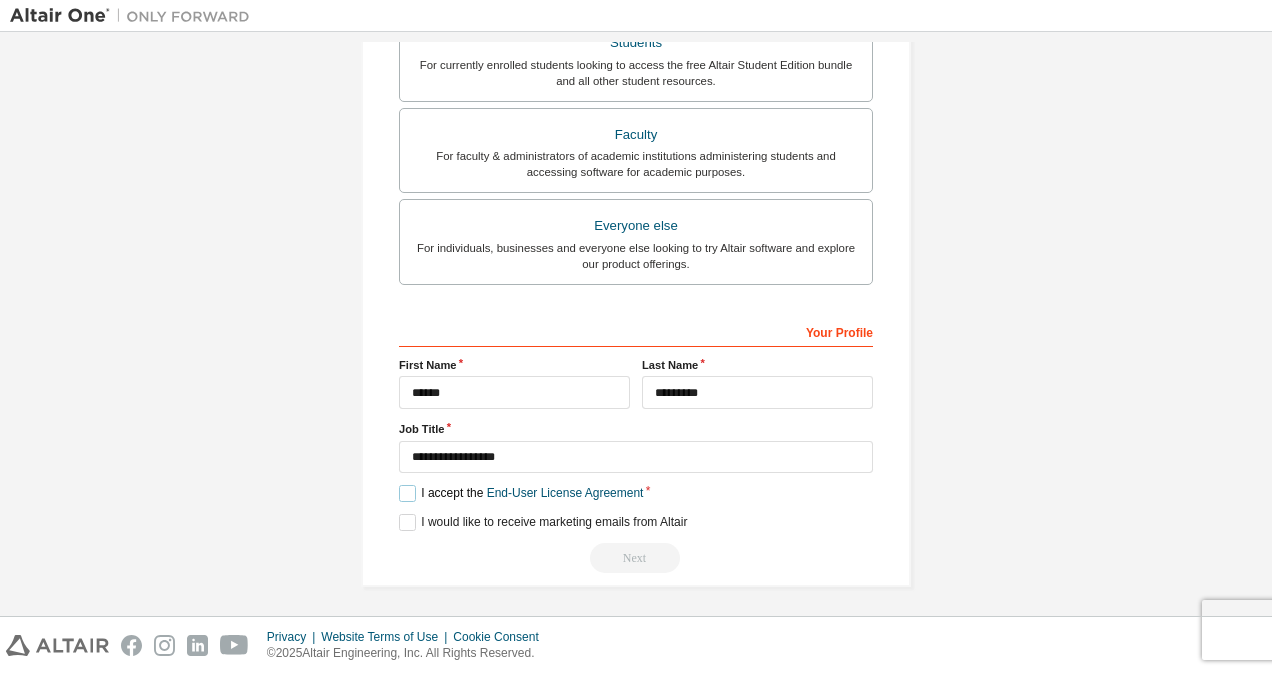click on "I accept the    End-User License Agreement" at bounding box center [521, 493] 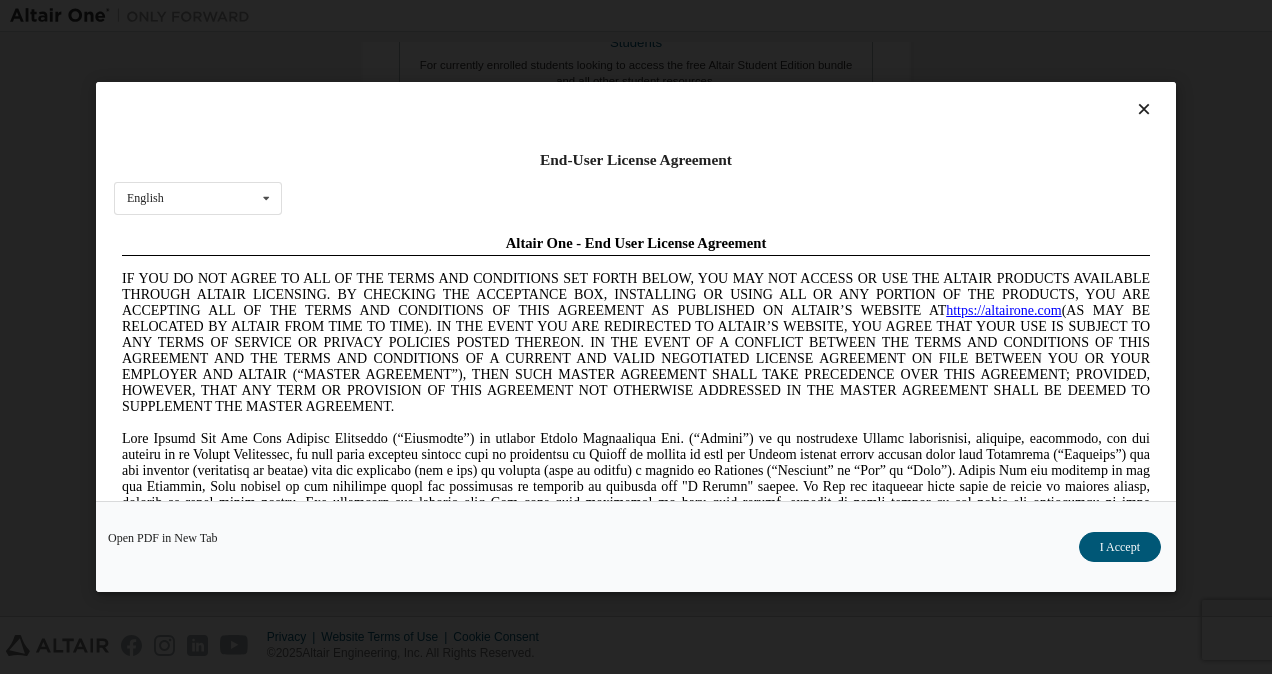 scroll, scrollTop: 0, scrollLeft: 0, axis: both 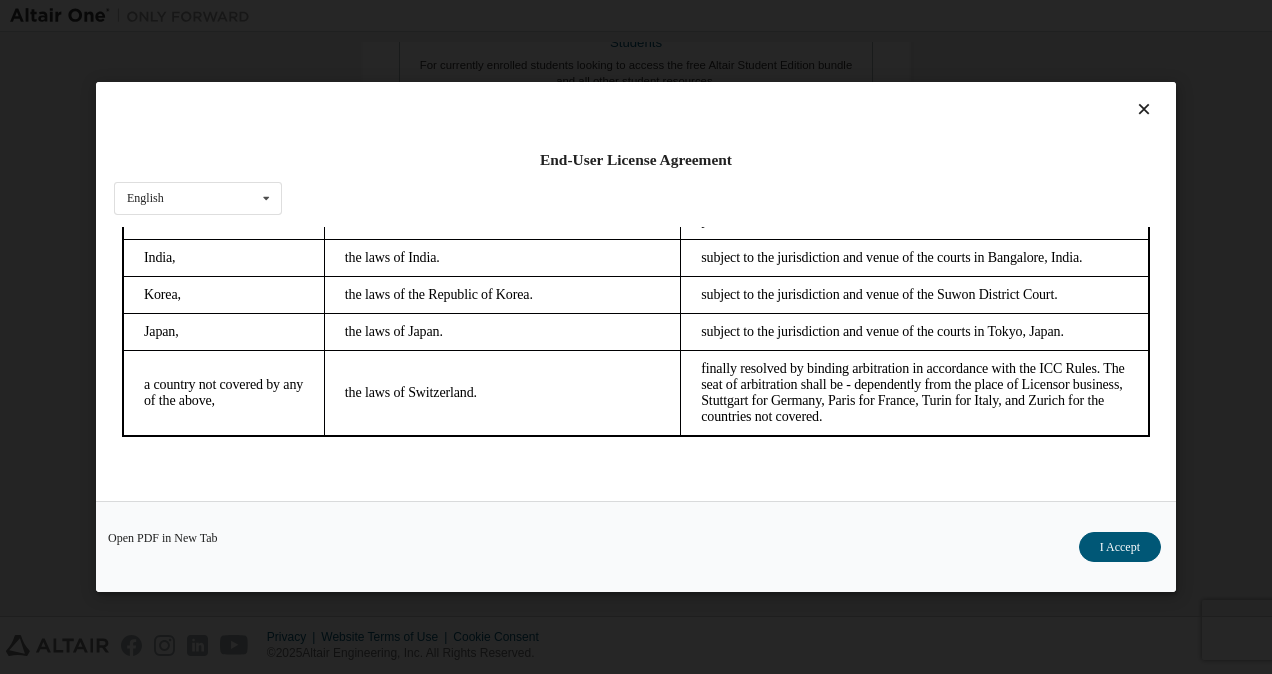 drag, startPoint x: 1143, startPoint y: 259, endPoint x: 1250, endPoint y: 750, distance: 502.52362 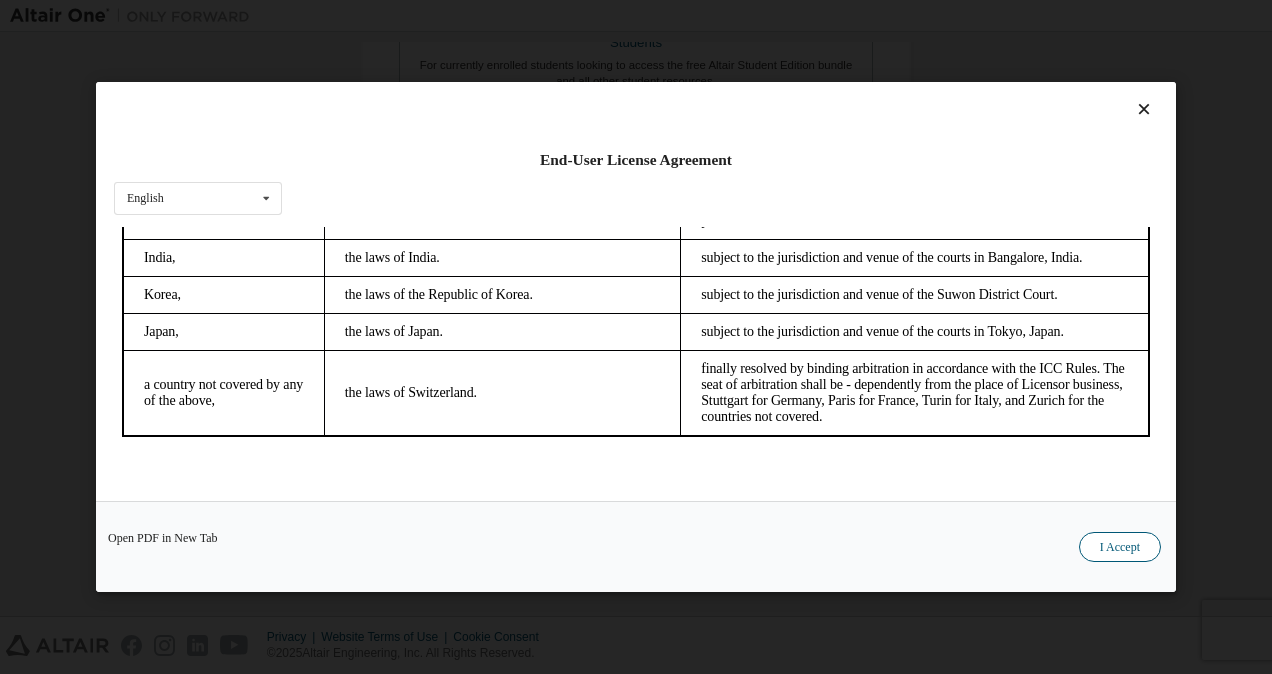 click on "I Accept" at bounding box center [1120, 547] 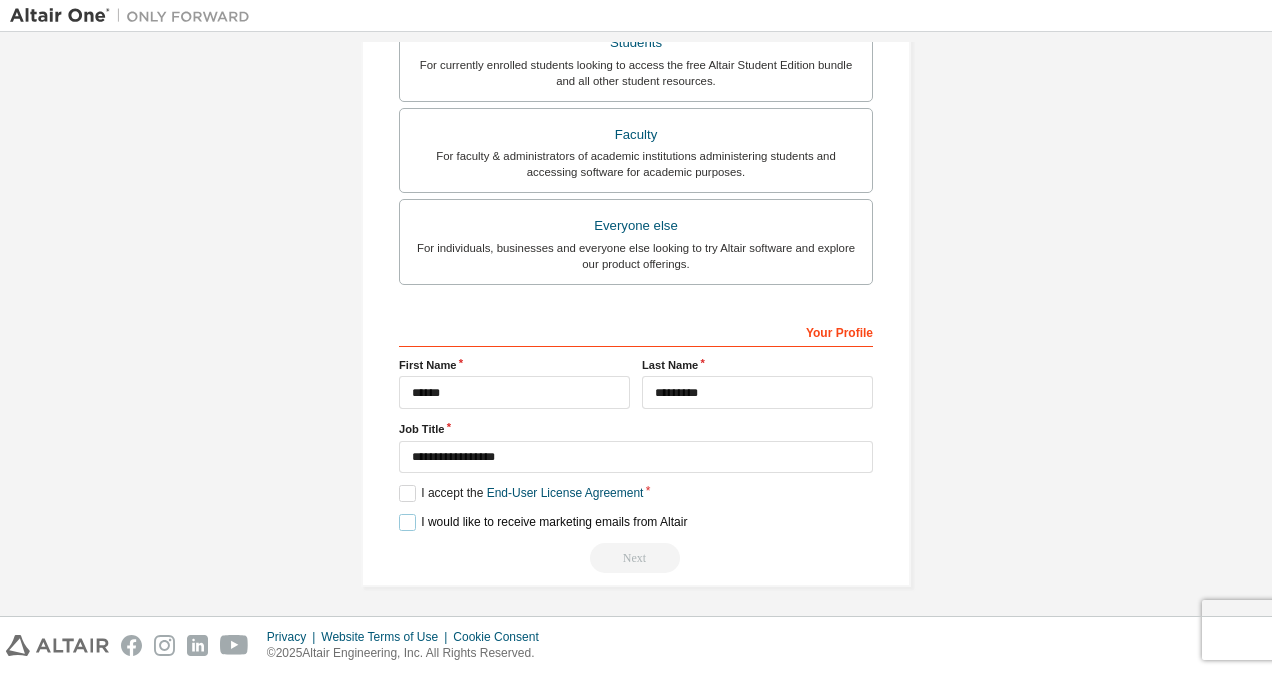 click on "I would like to receive marketing emails from Altair" at bounding box center [543, 522] 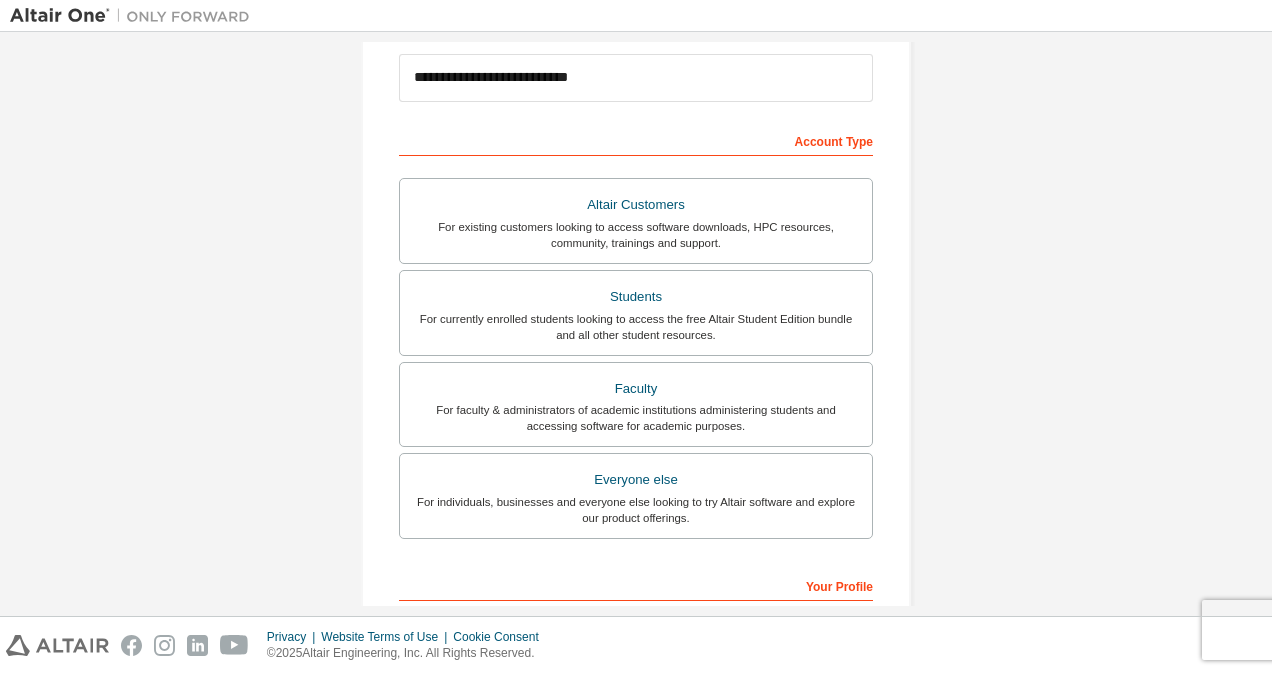scroll, scrollTop: 200, scrollLeft: 0, axis: vertical 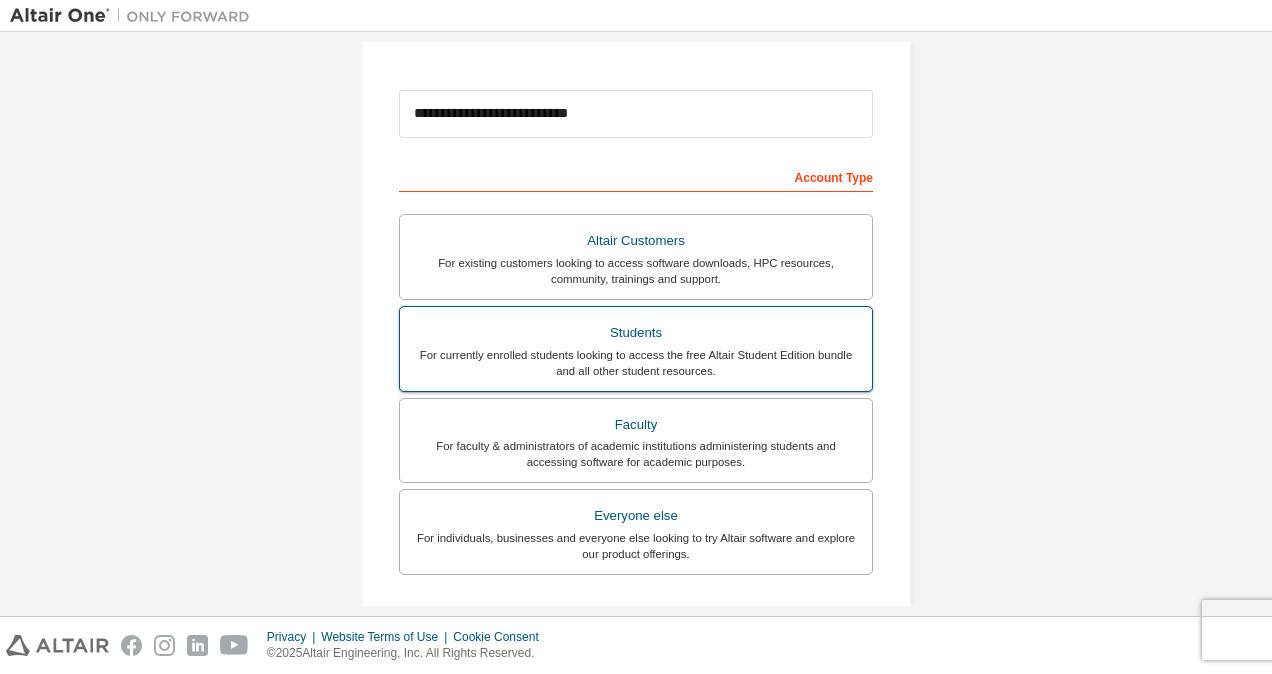 click on "Students For currently enrolled students looking to access the free Altair Student Edition bundle and all other student resources." at bounding box center [636, 349] 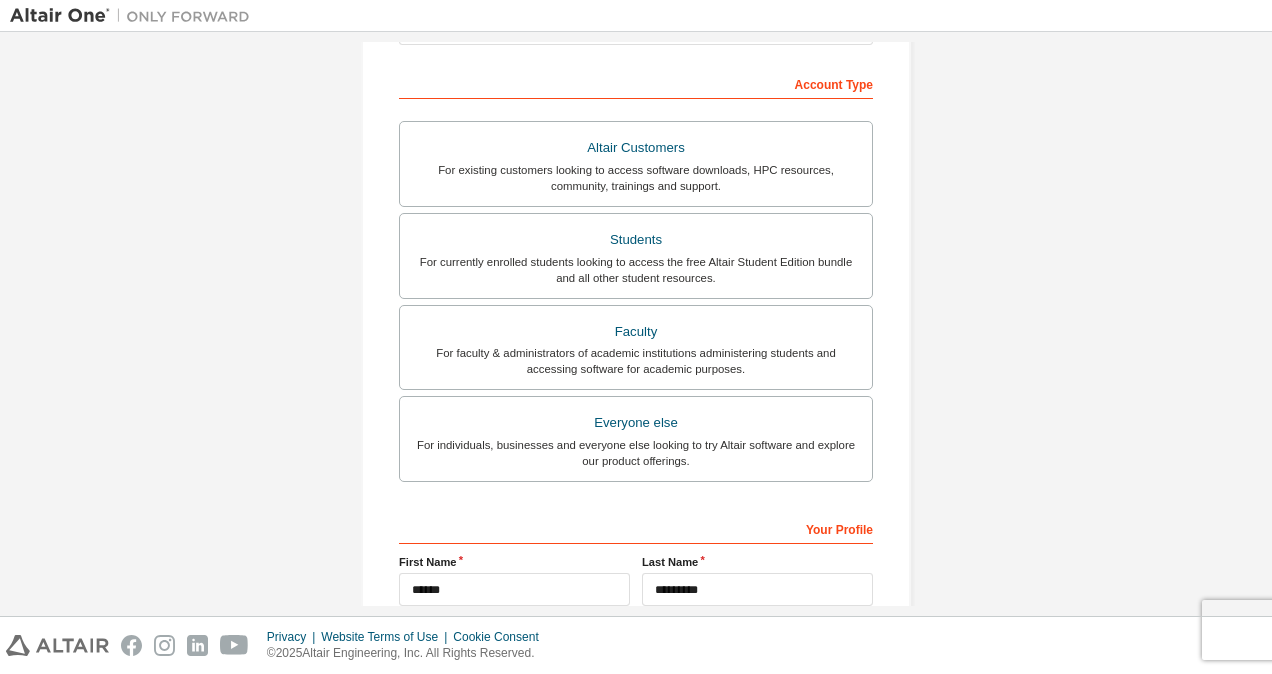 scroll, scrollTop: 490, scrollLeft: 0, axis: vertical 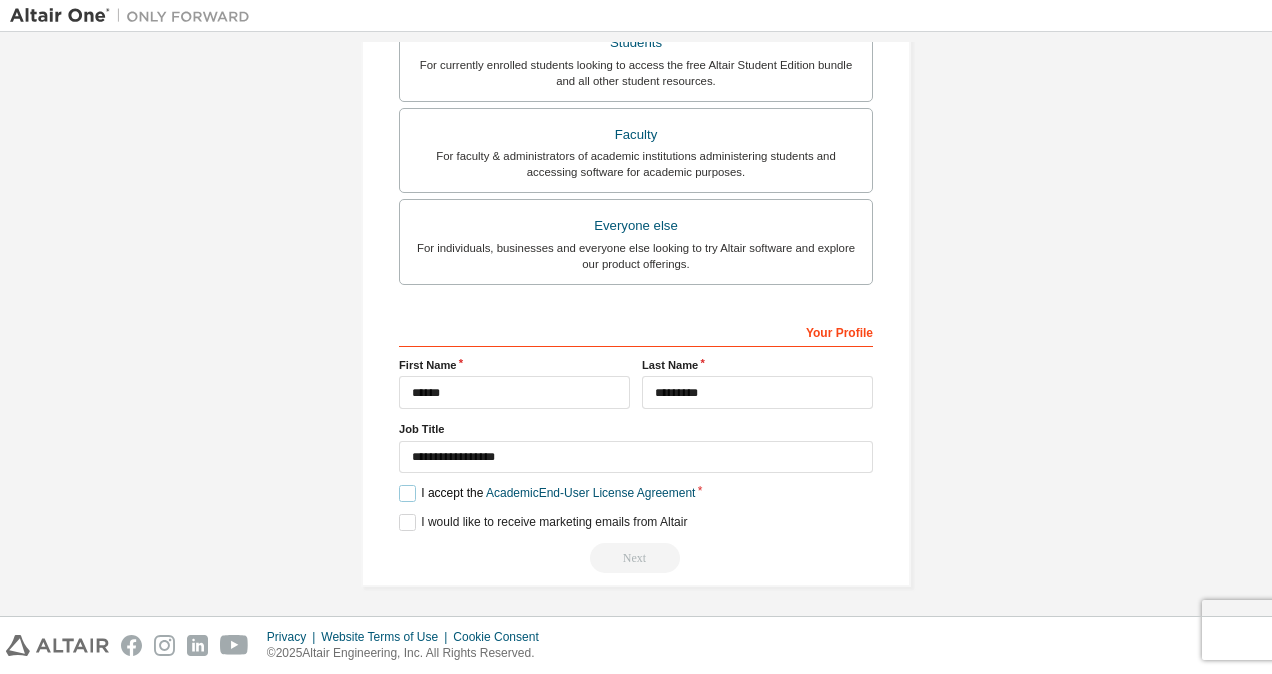 click on "I accept the   Academic   End-User License Agreement" at bounding box center (547, 493) 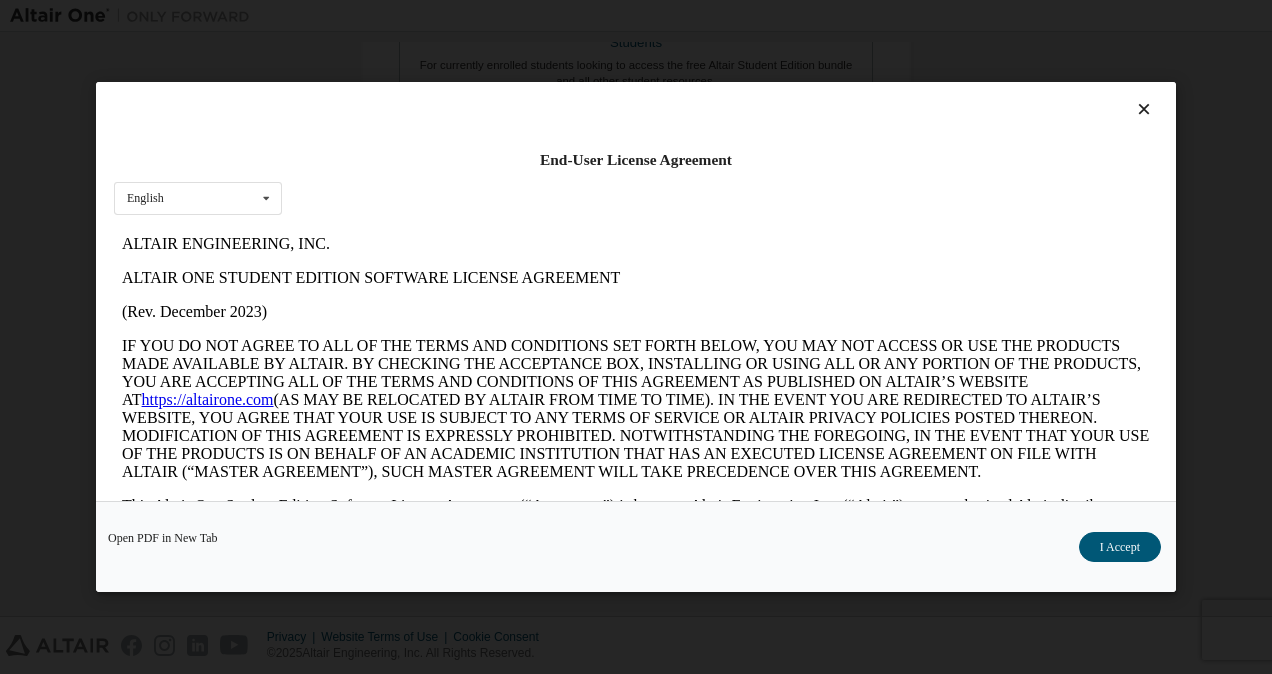 scroll, scrollTop: 0, scrollLeft: 0, axis: both 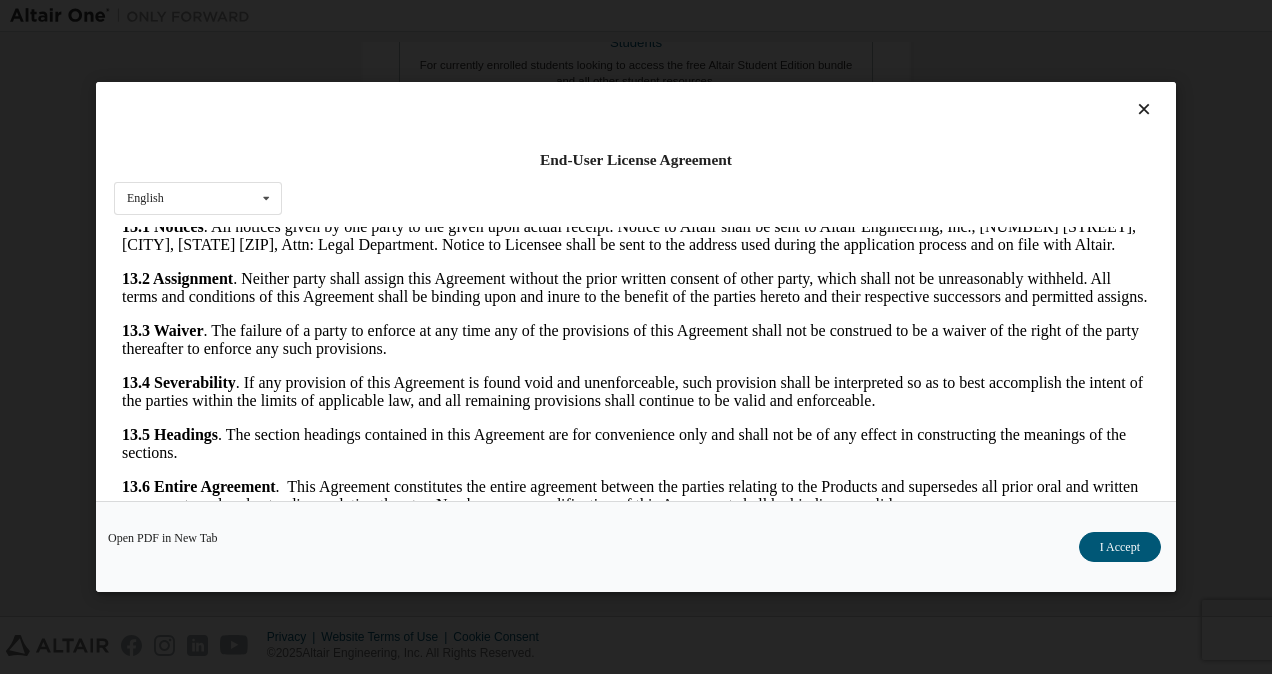 drag, startPoint x: 1140, startPoint y: 262, endPoint x: 1220, endPoint y: 760, distance: 504.38477 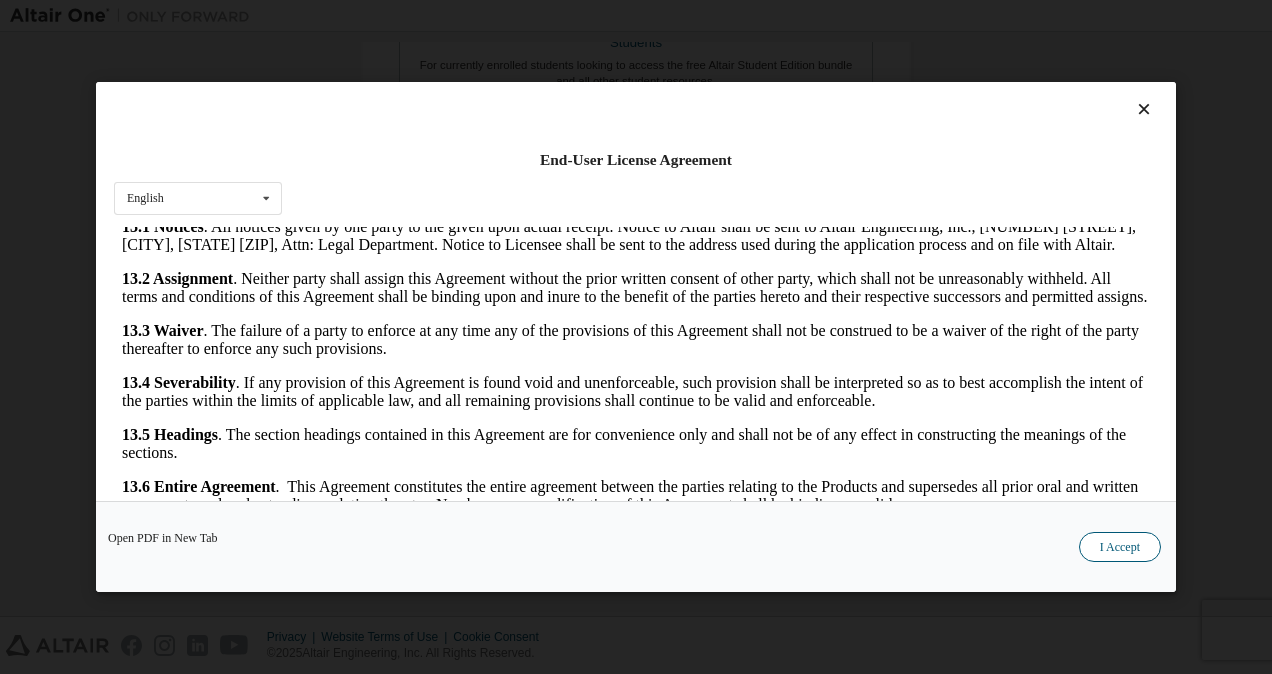 click on "I Accept" at bounding box center [1120, 547] 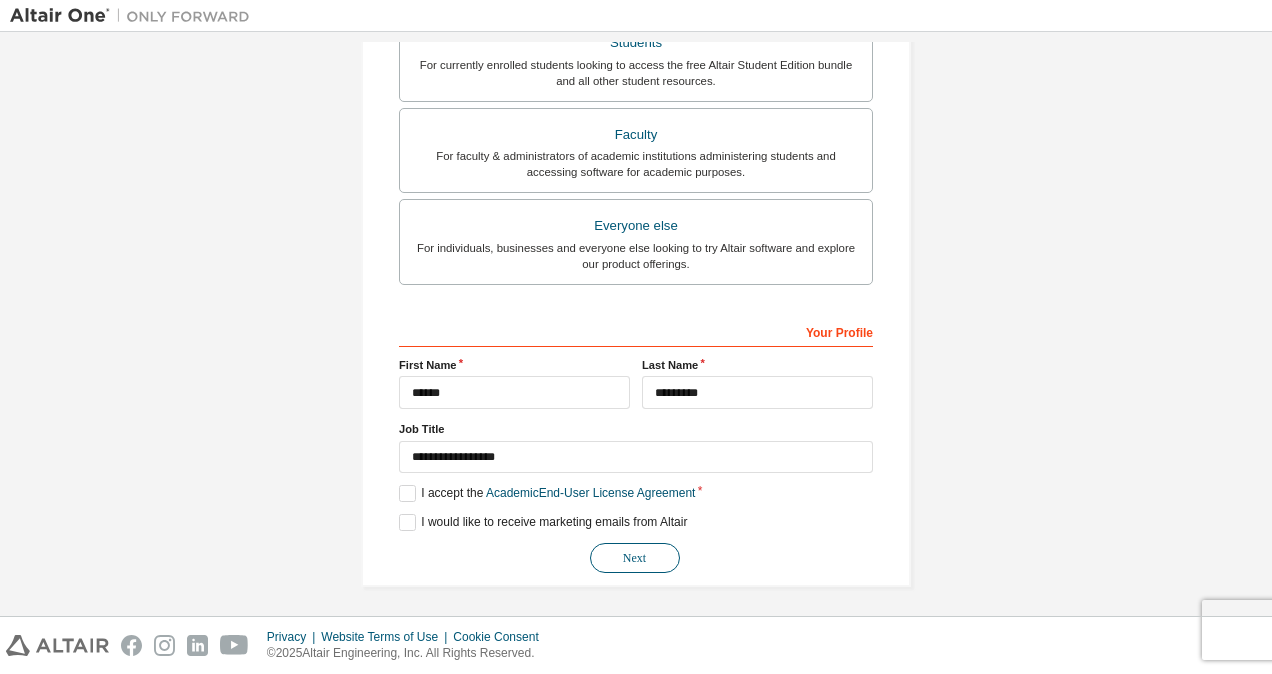 click on "Next" at bounding box center (635, 558) 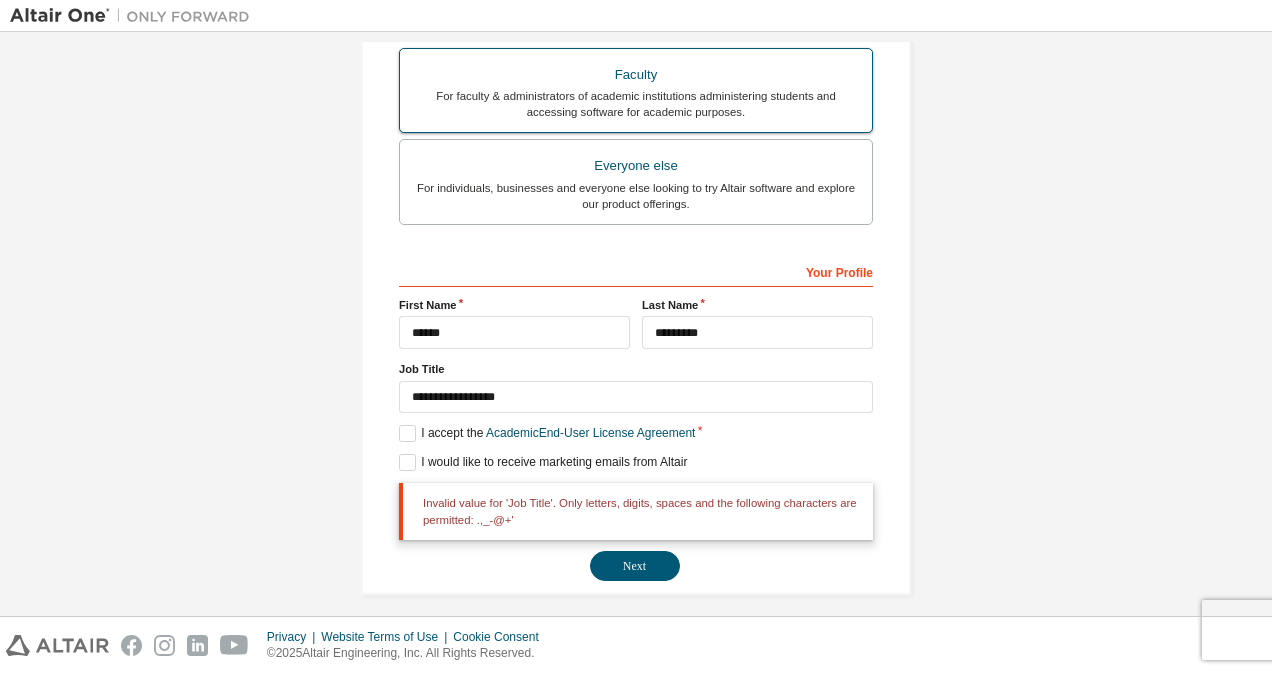 scroll, scrollTop: 558, scrollLeft: 0, axis: vertical 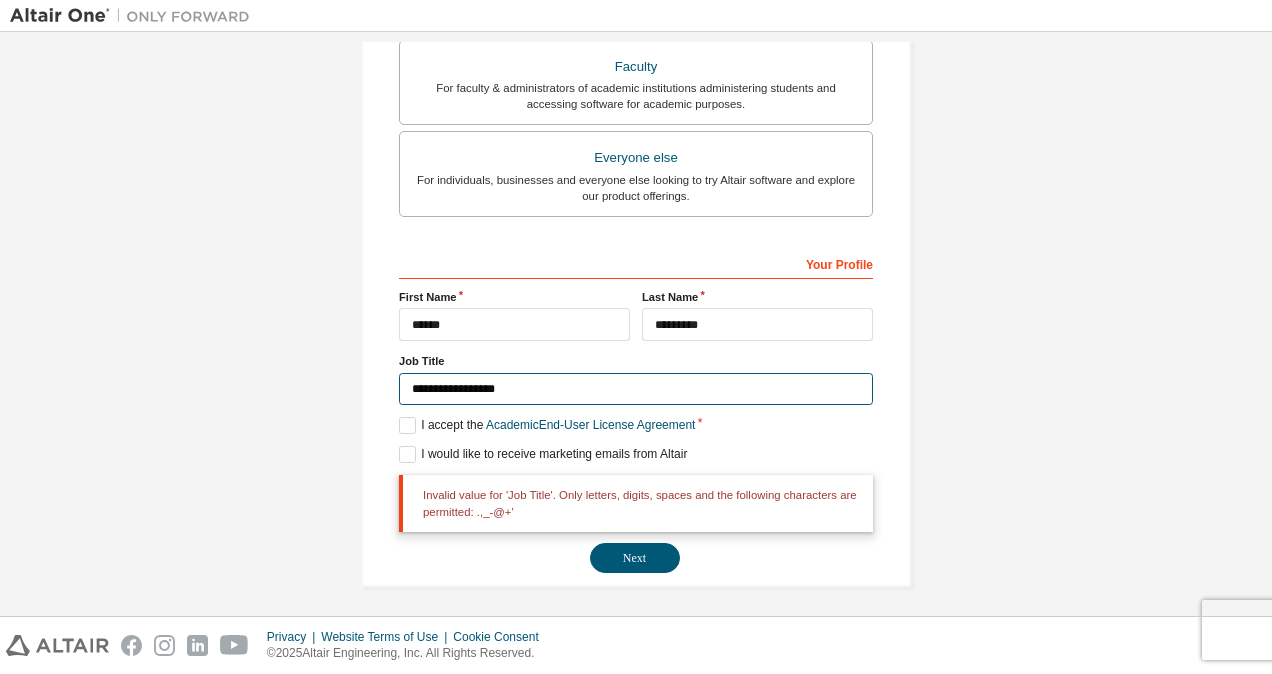 click on "**********" at bounding box center [636, 389] 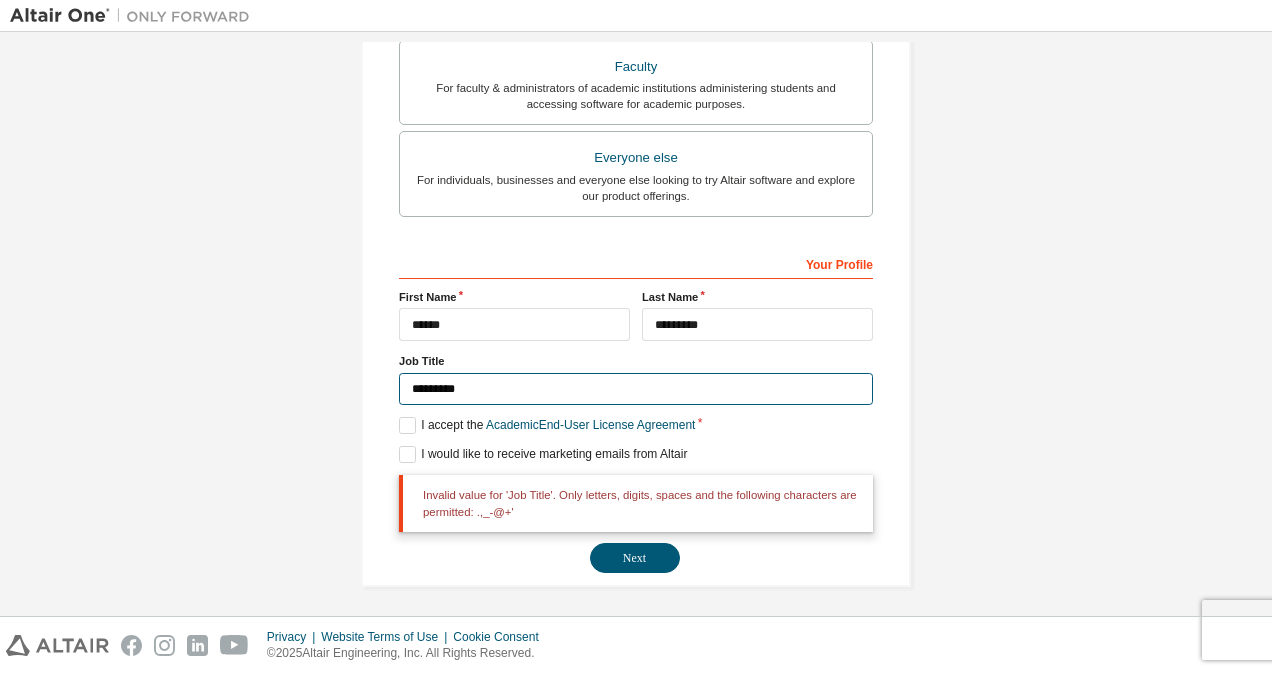type on "*********" 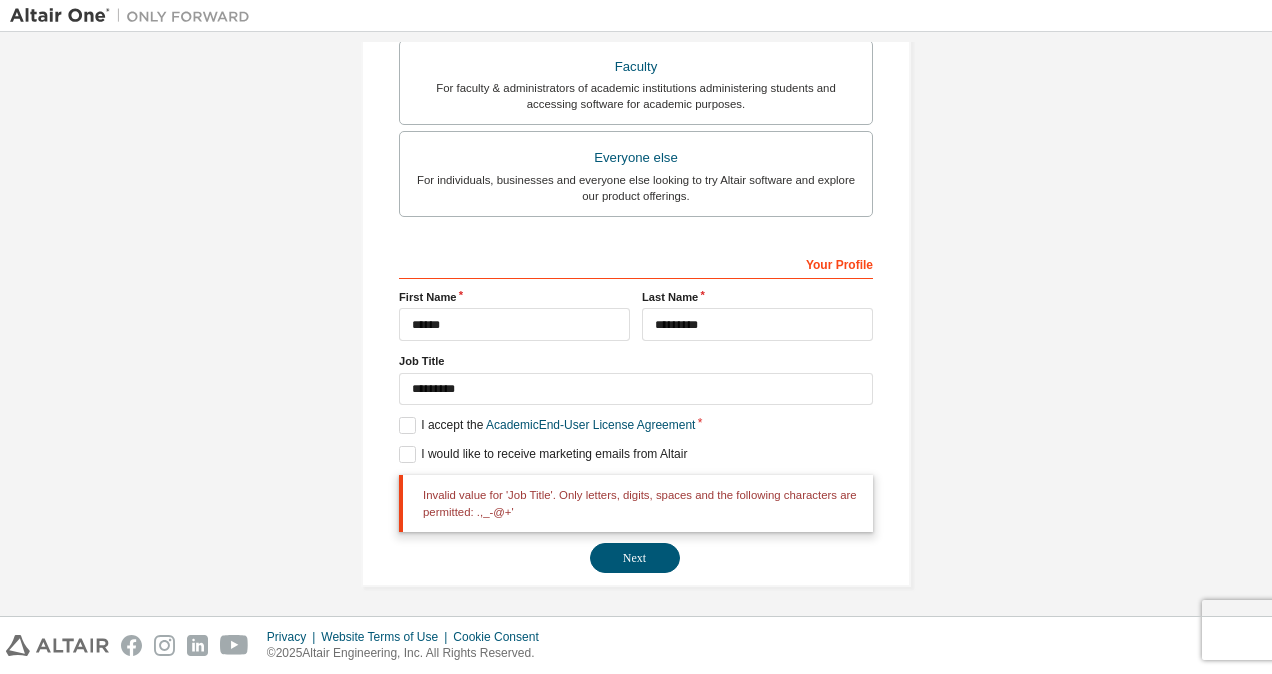 click on "**********" at bounding box center [636, 47] 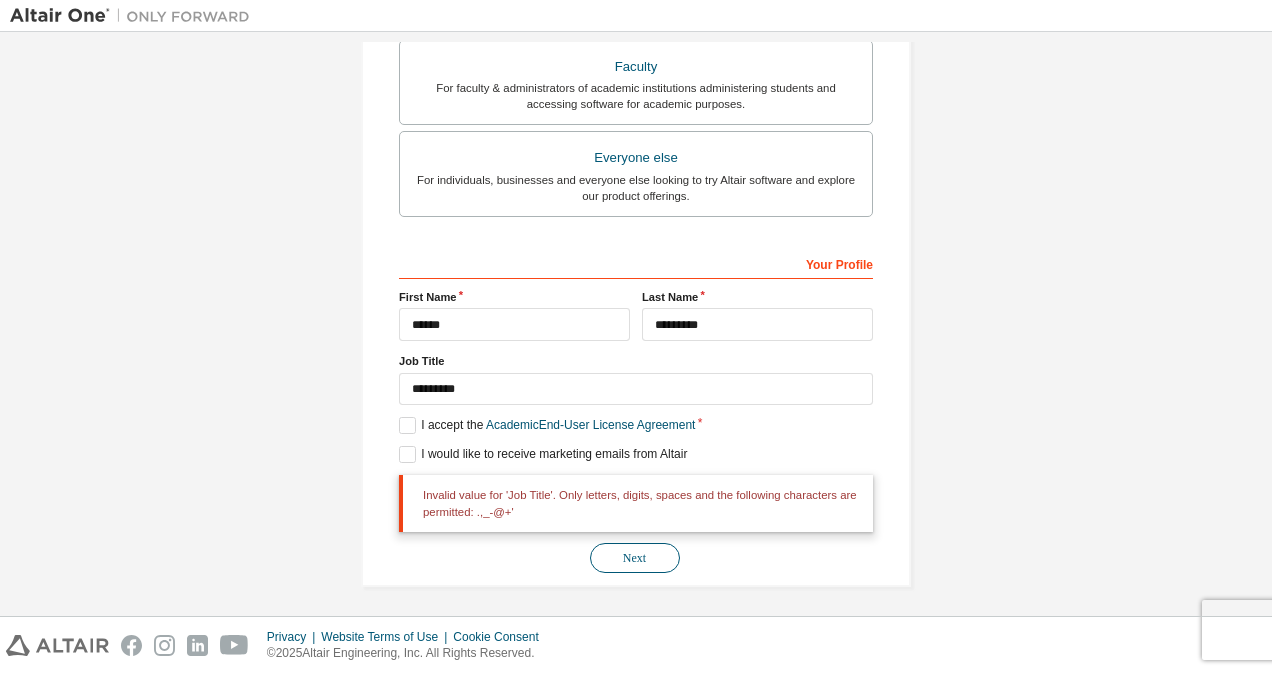 click on "Next" at bounding box center [635, 558] 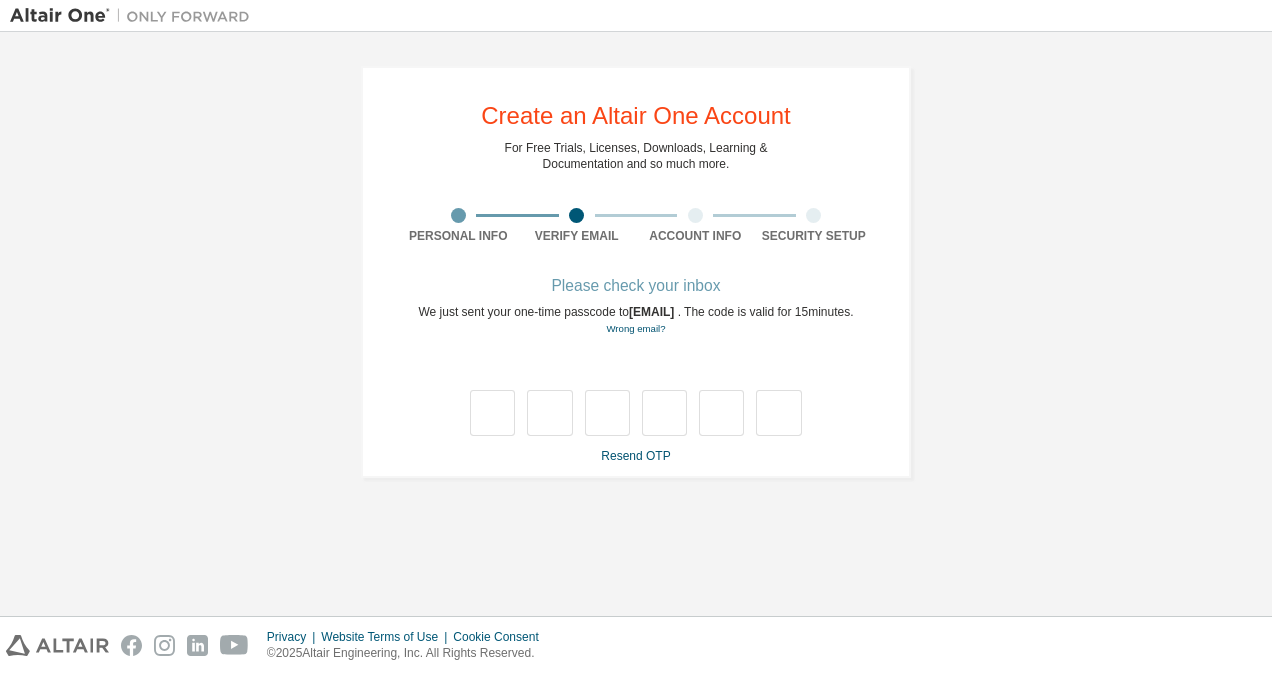 scroll, scrollTop: 0, scrollLeft: 0, axis: both 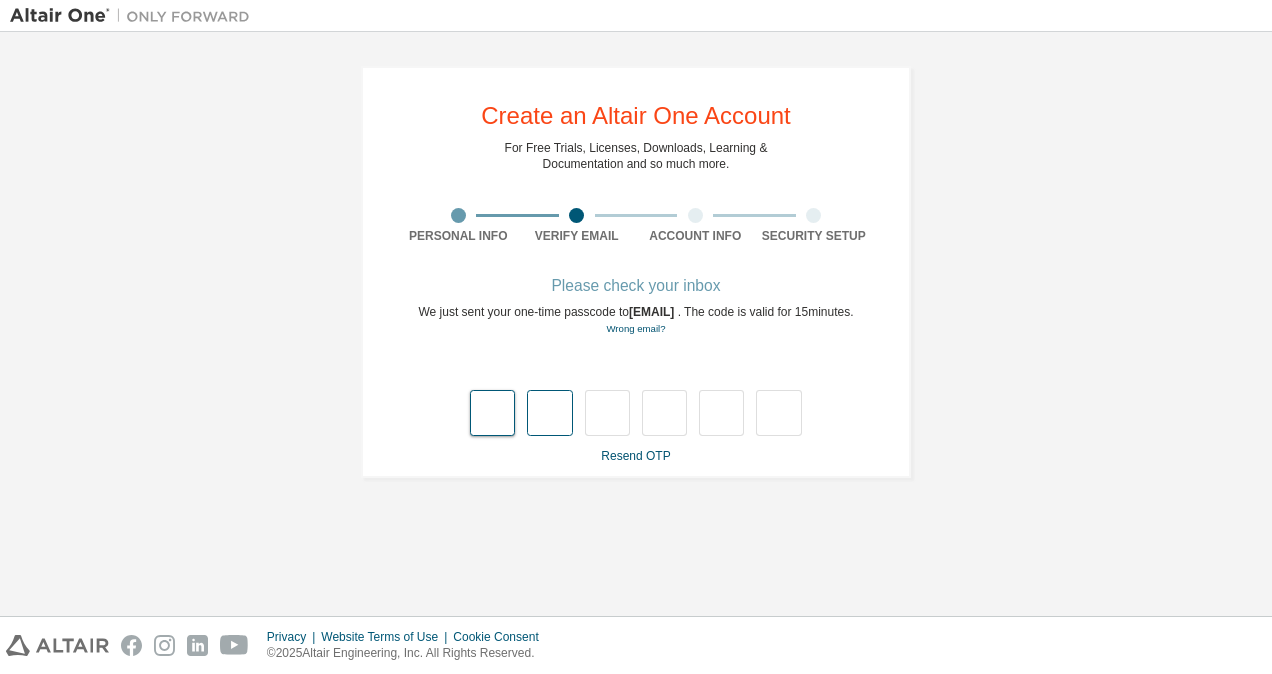 type on "*" 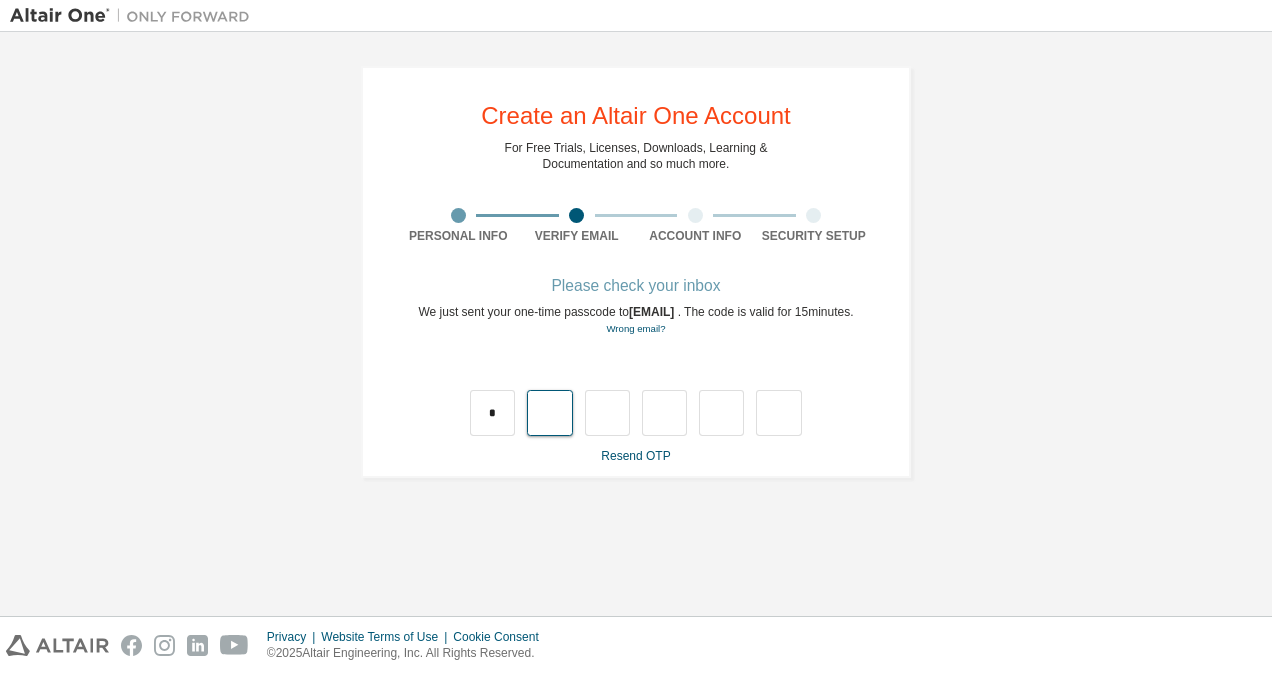 type on "*" 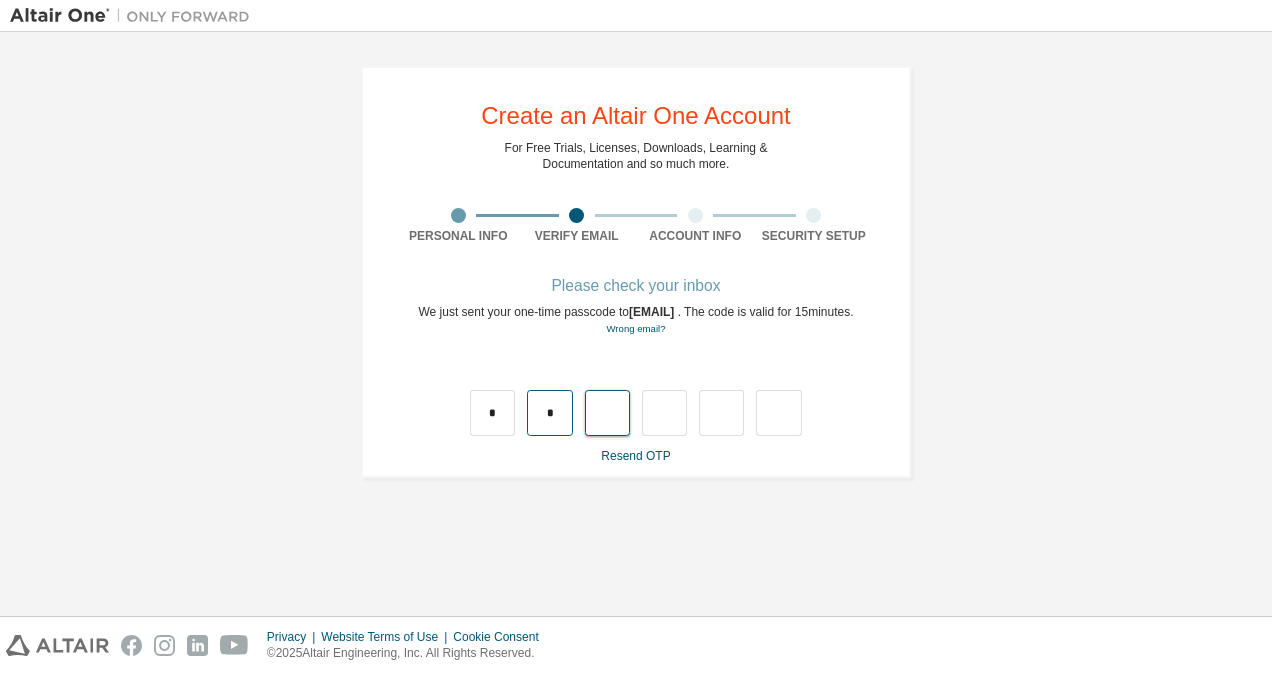 type on "*" 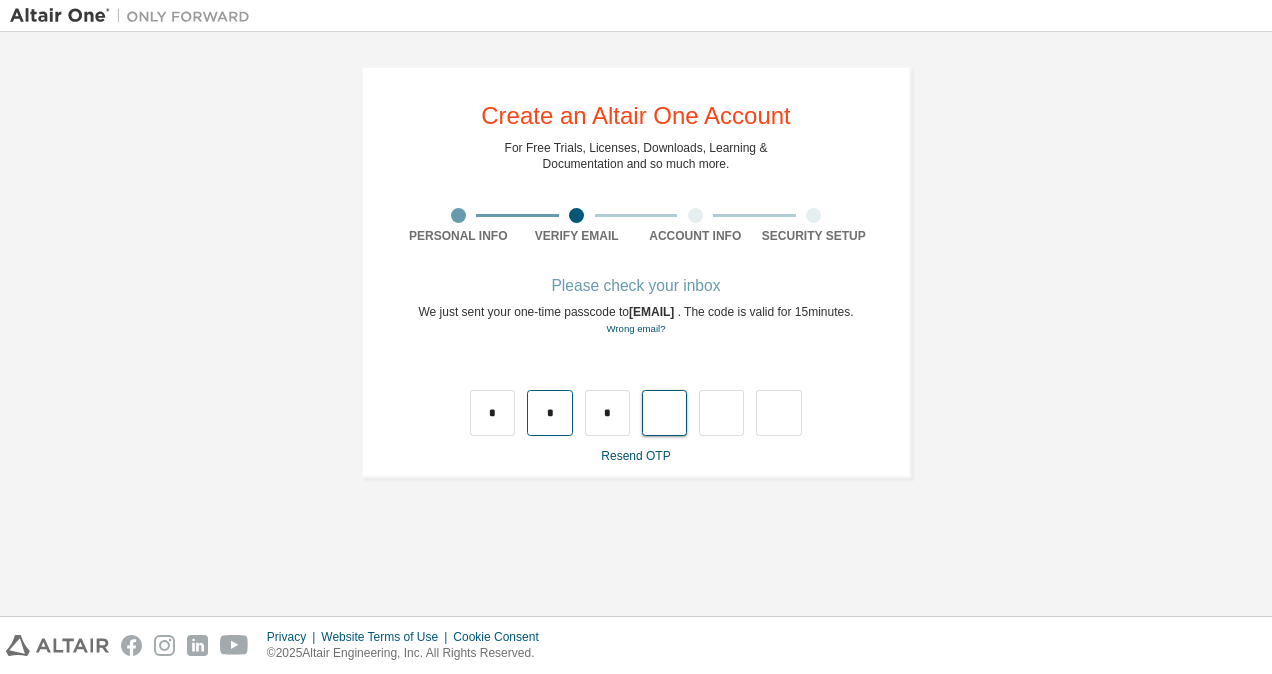 type on "*" 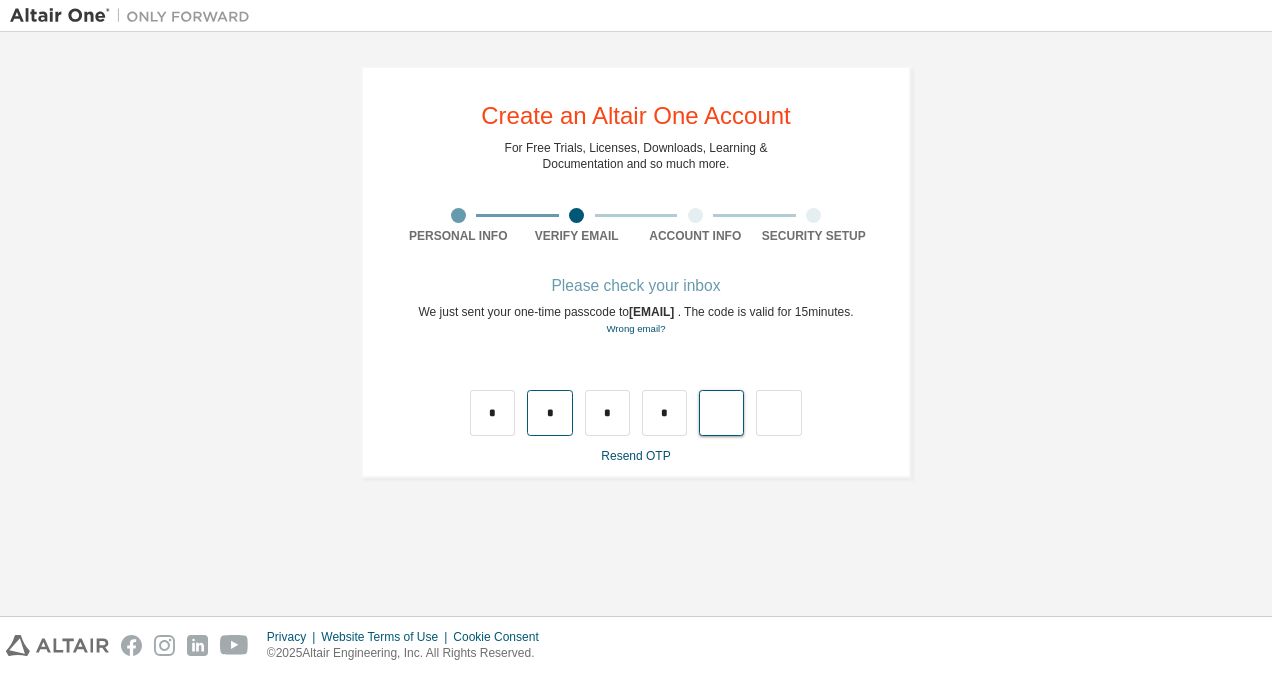 type on "*" 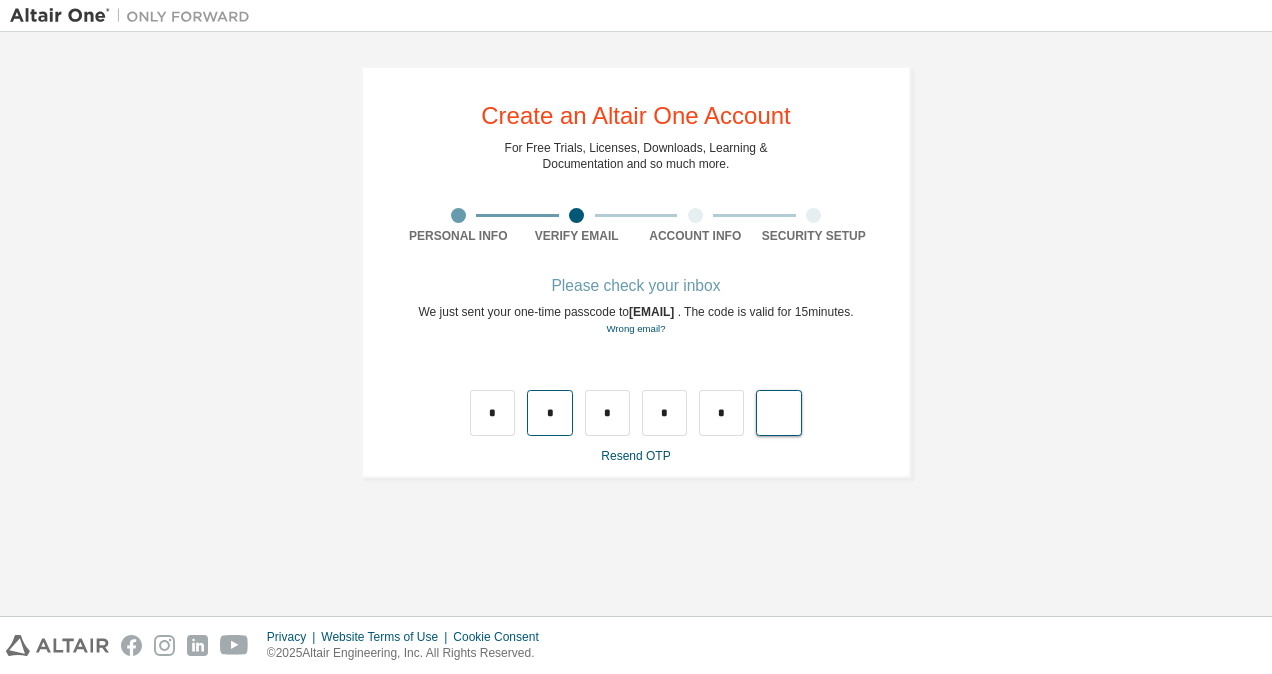 type on "*" 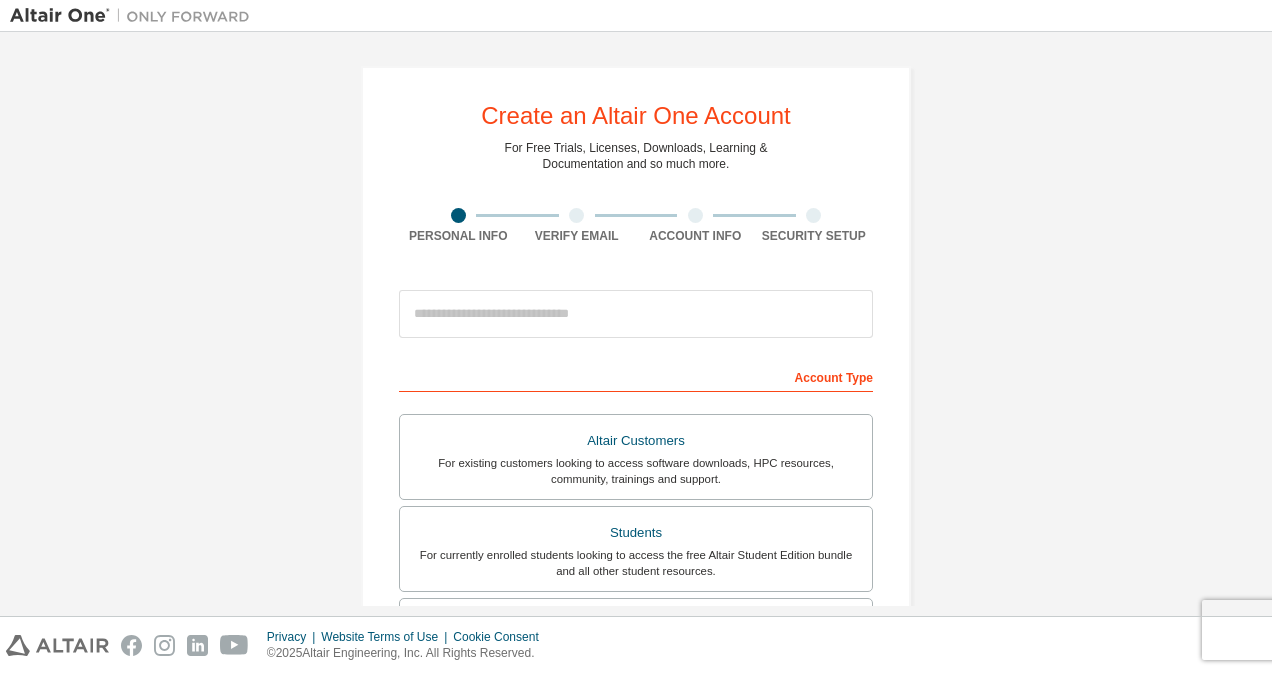 scroll, scrollTop: 0, scrollLeft: 0, axis: both 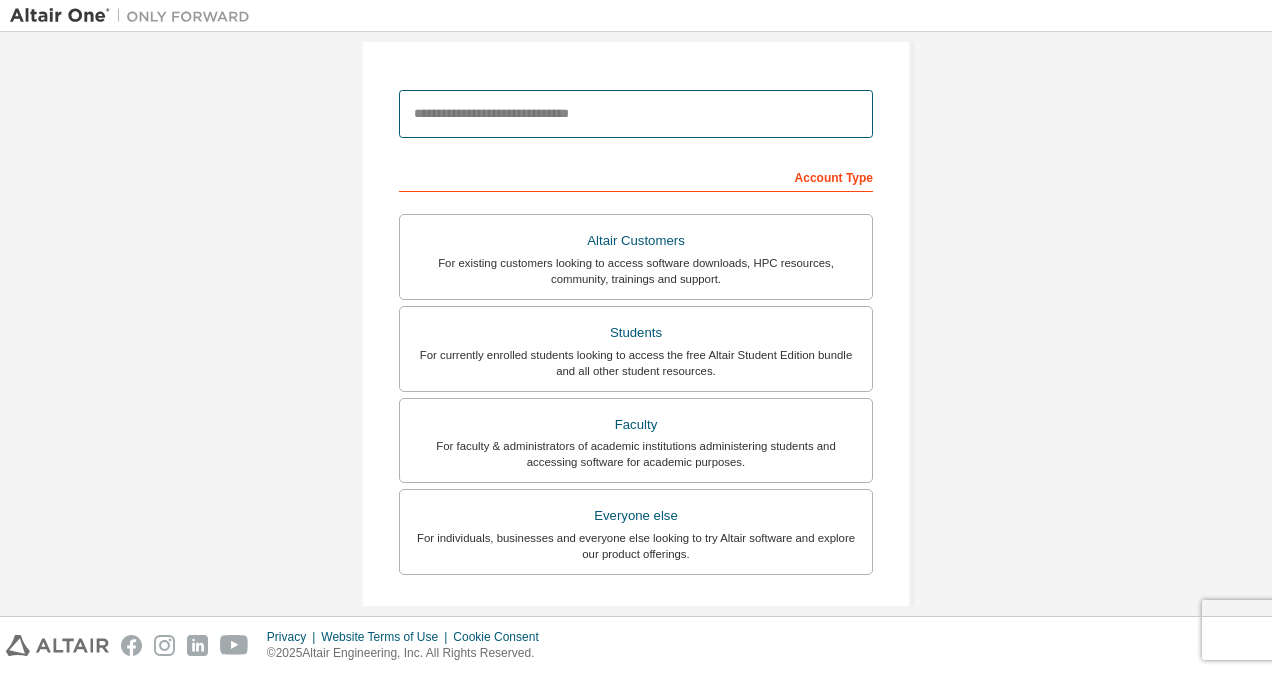 click at bounding box center [636, 114] 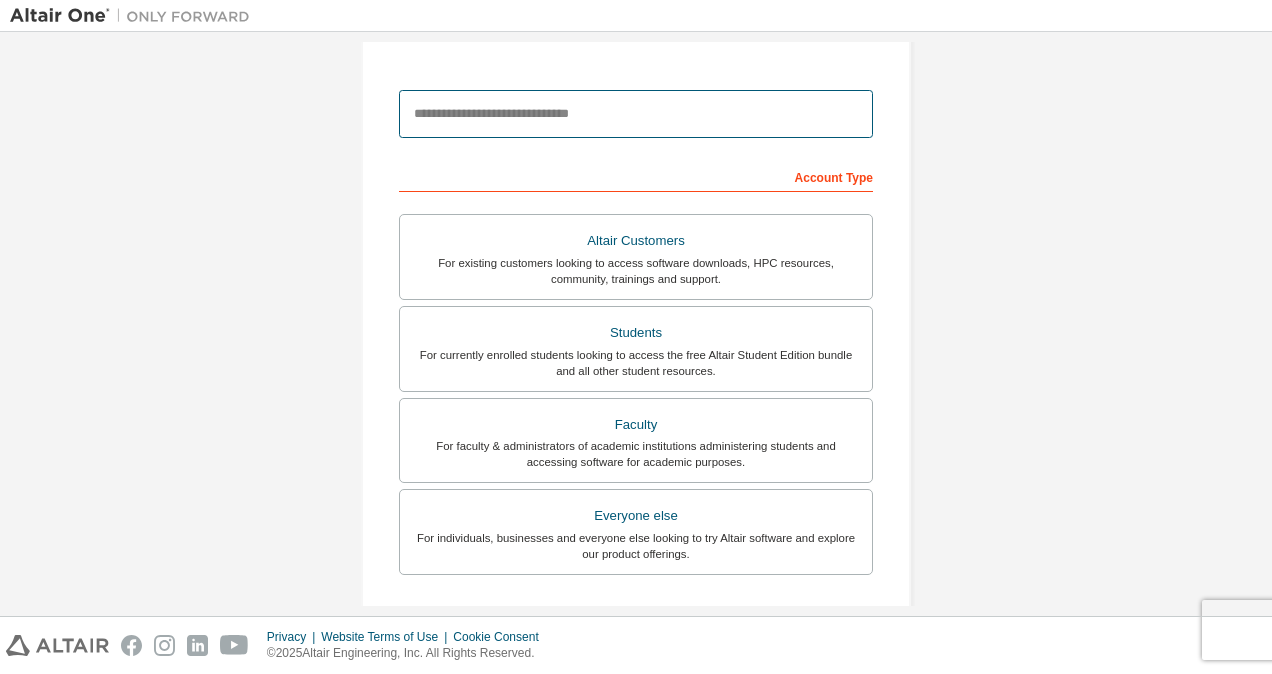 type on "**********" 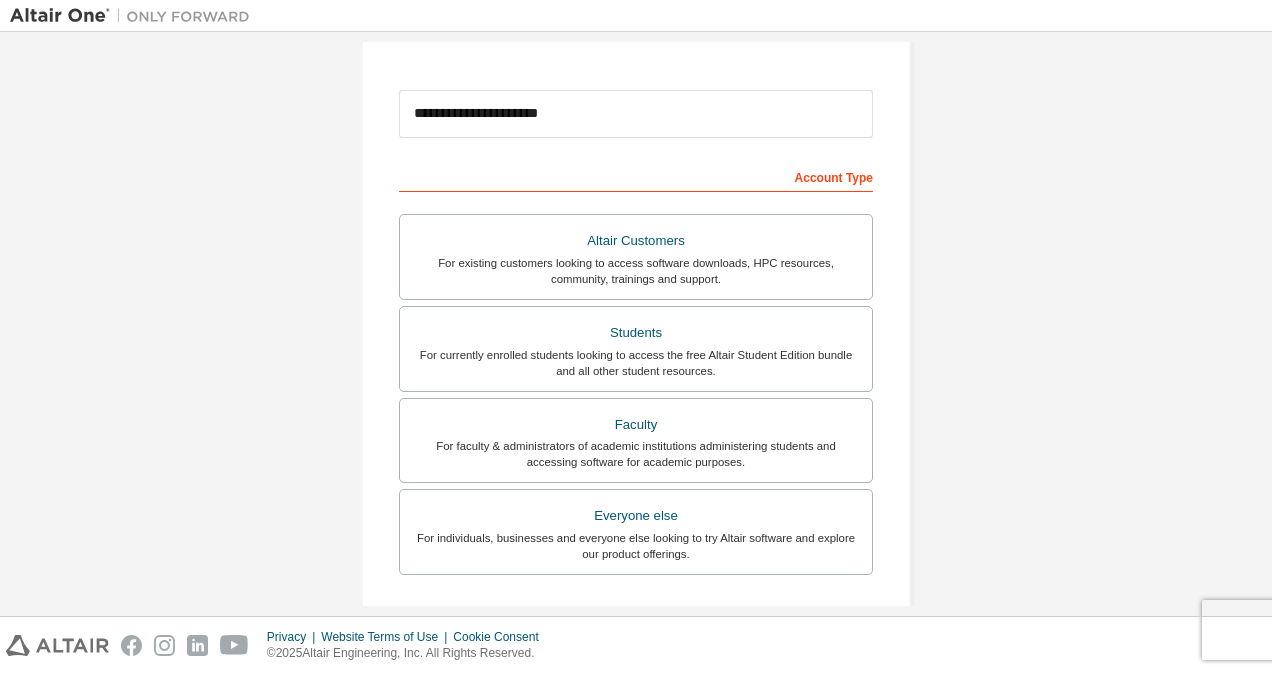 type on "******" 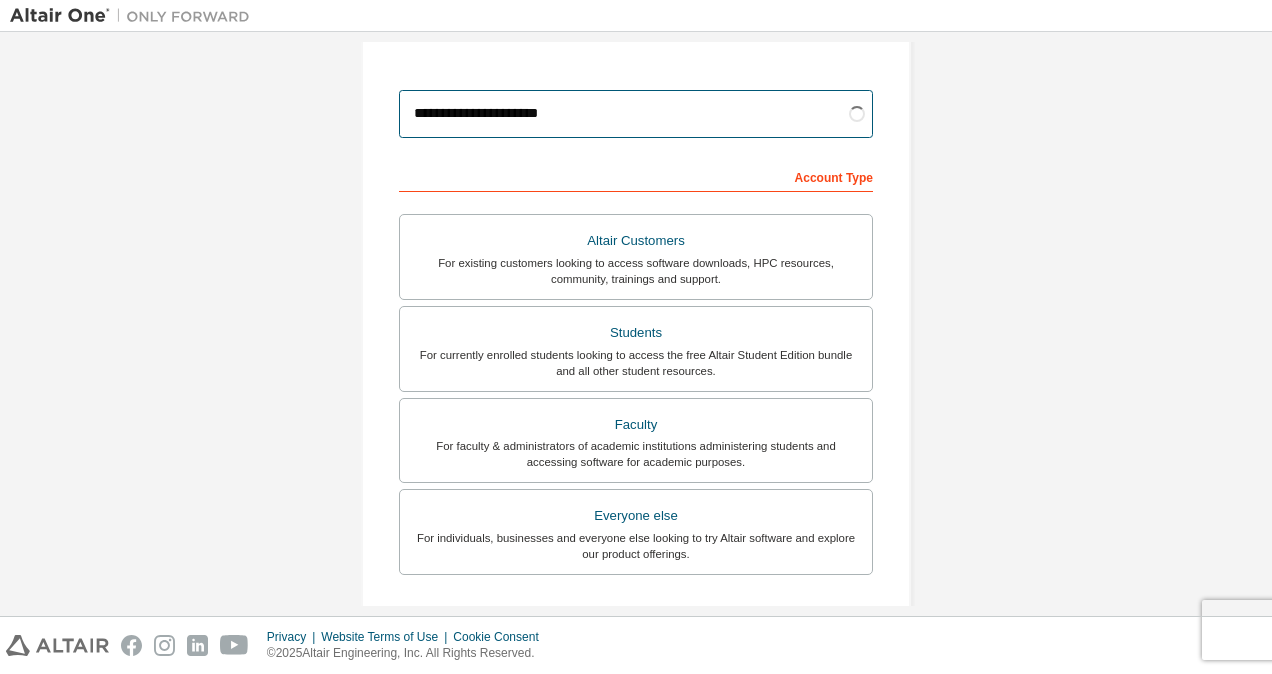 click on "**********" at bounding box center [636, 114] 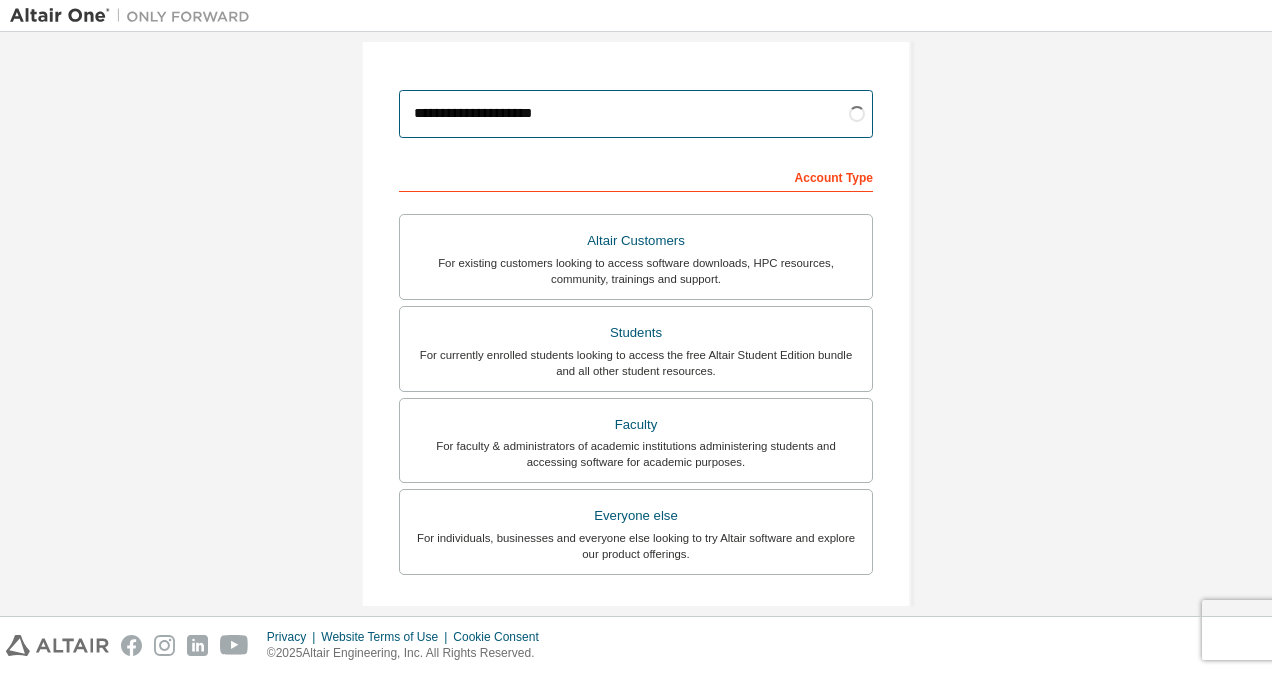type on "**********" 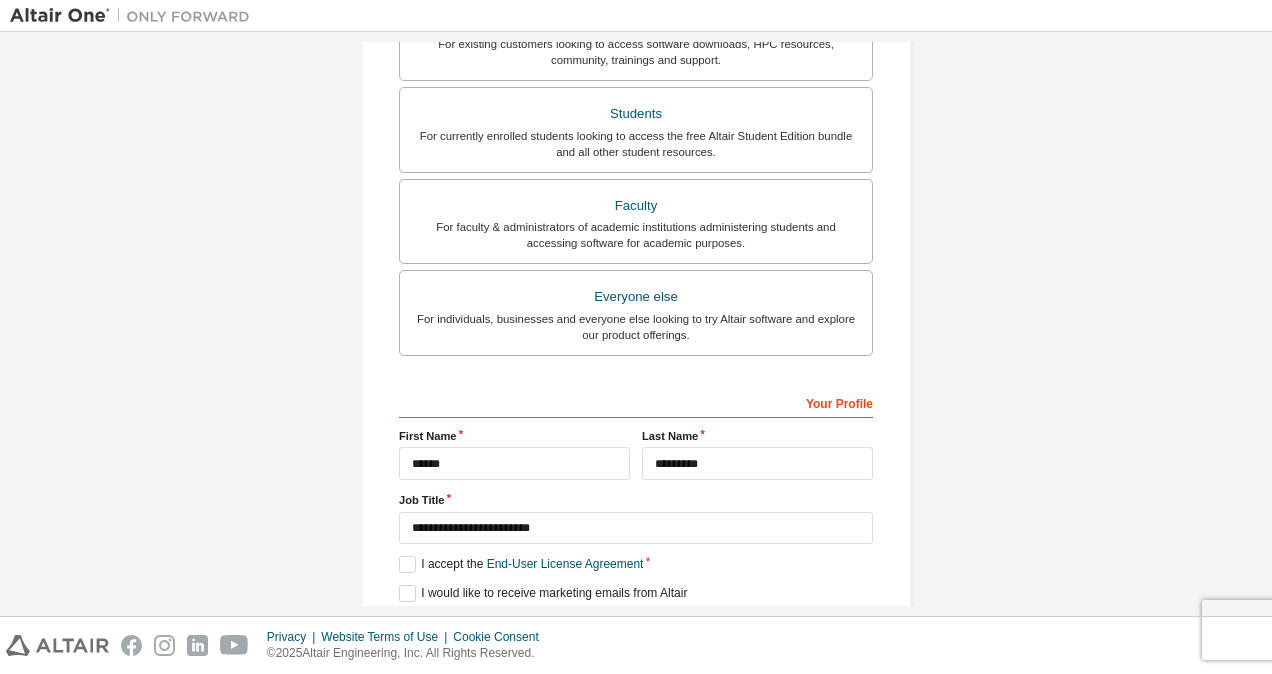 scroll, scrollTop: 490, scrollLeft: 0, axis: vertical 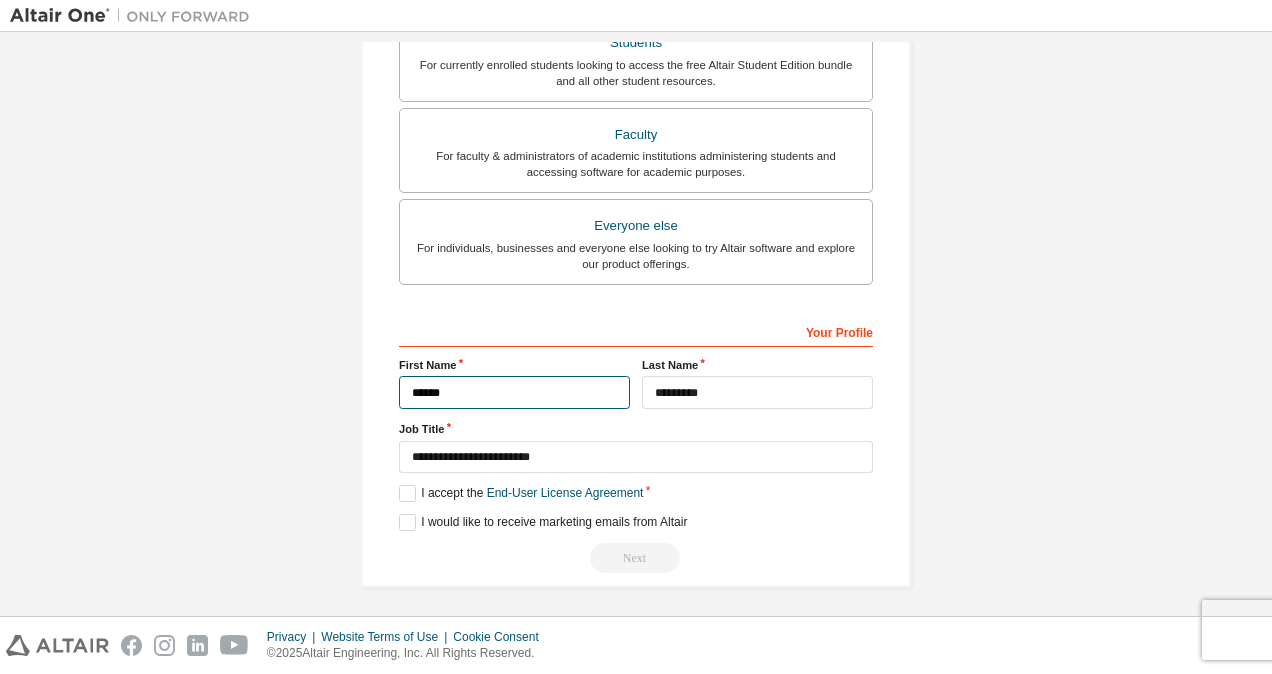 click on "******" at bounding box center (514, 392) 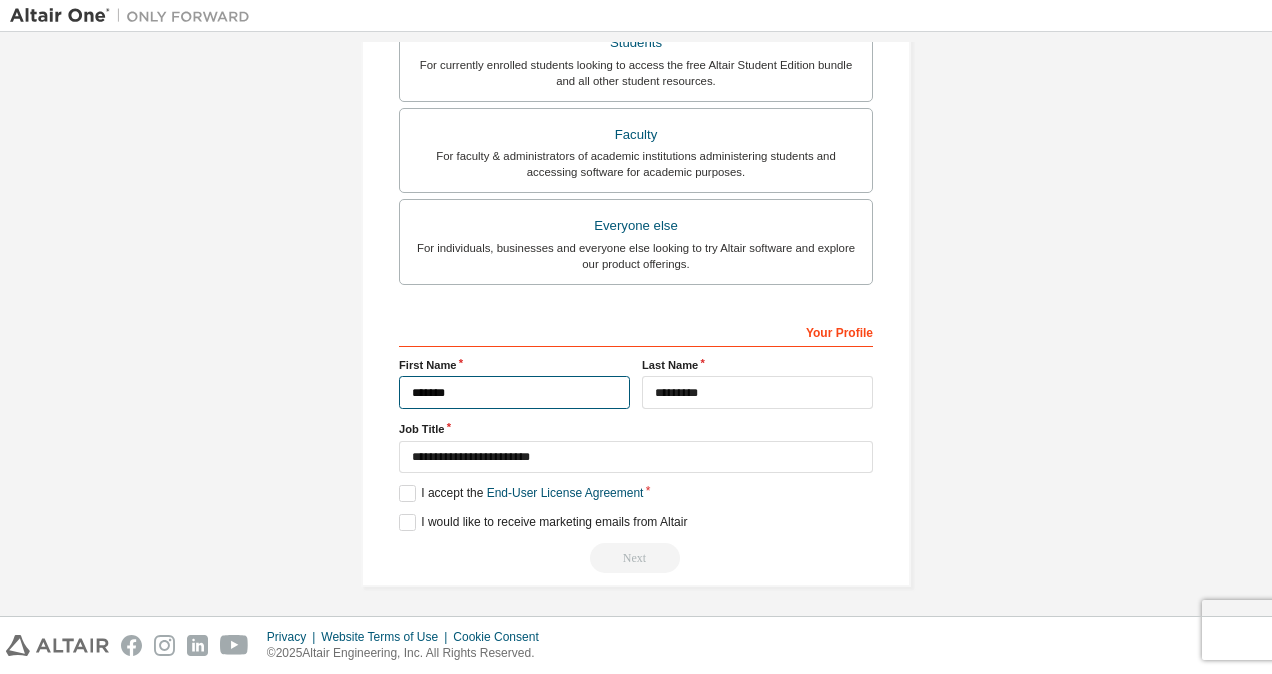 click on "*******" at bounding box center (514, 392) 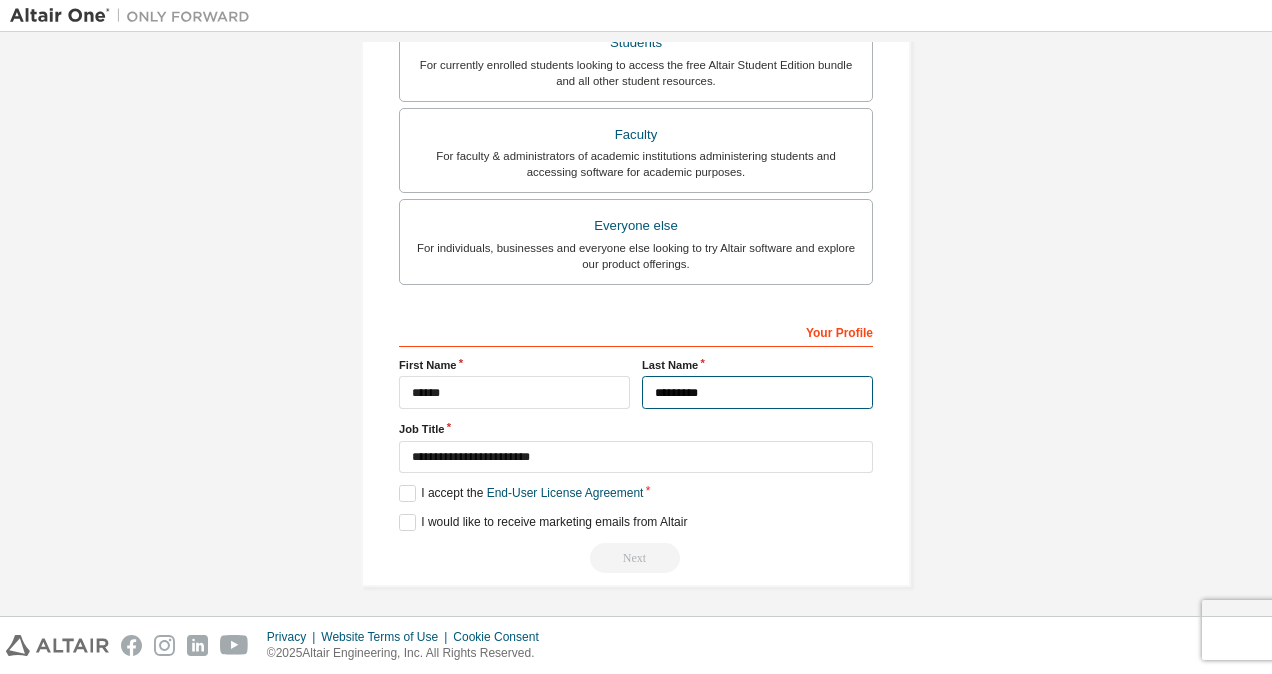 click on "*********" at bounding box center [757, 392] 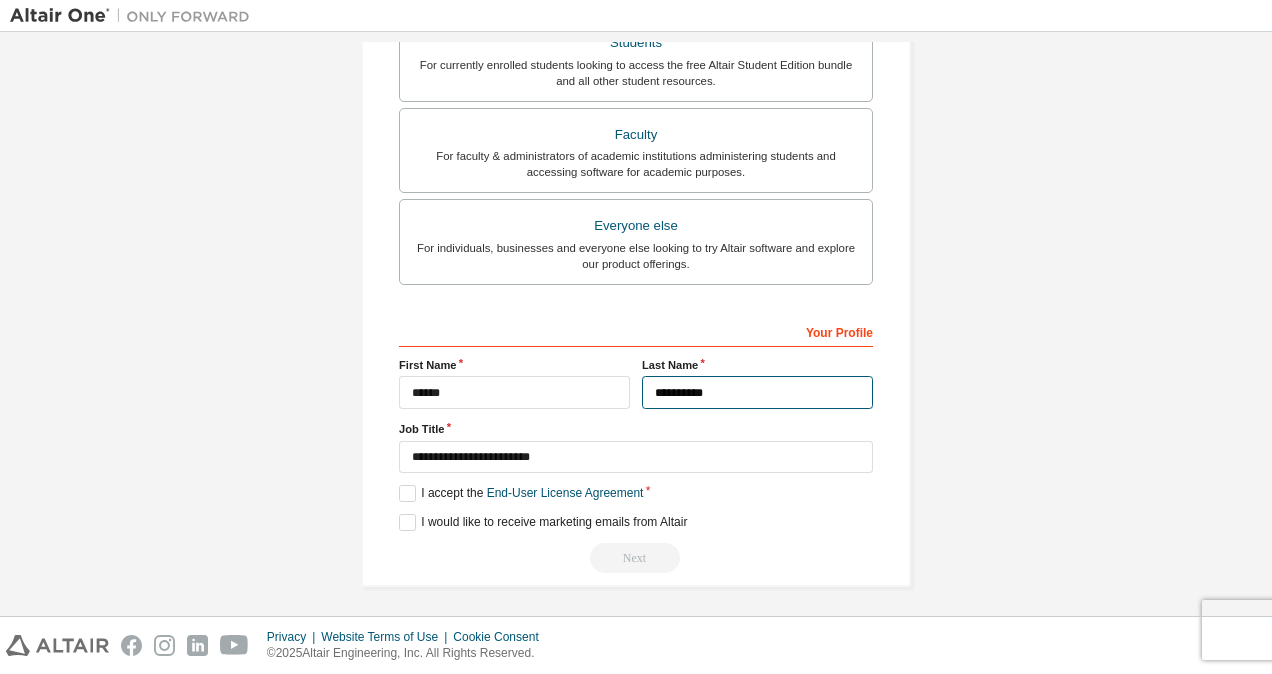 type on "*********" 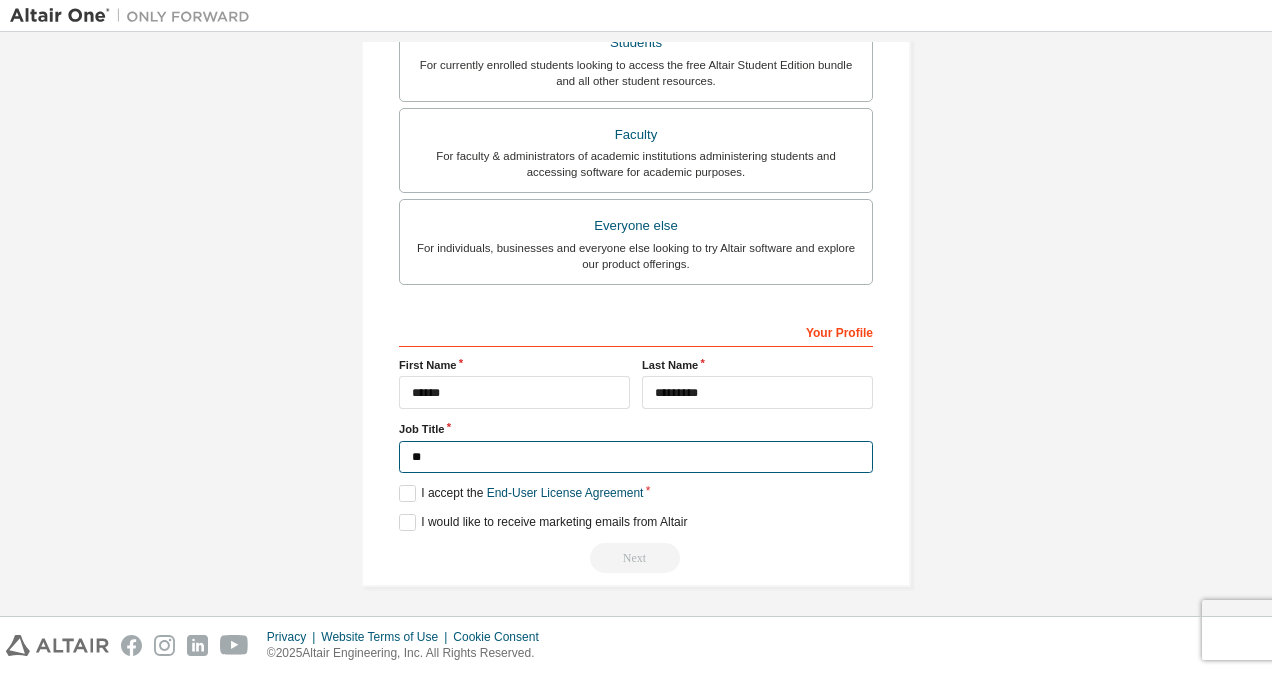type on "*" 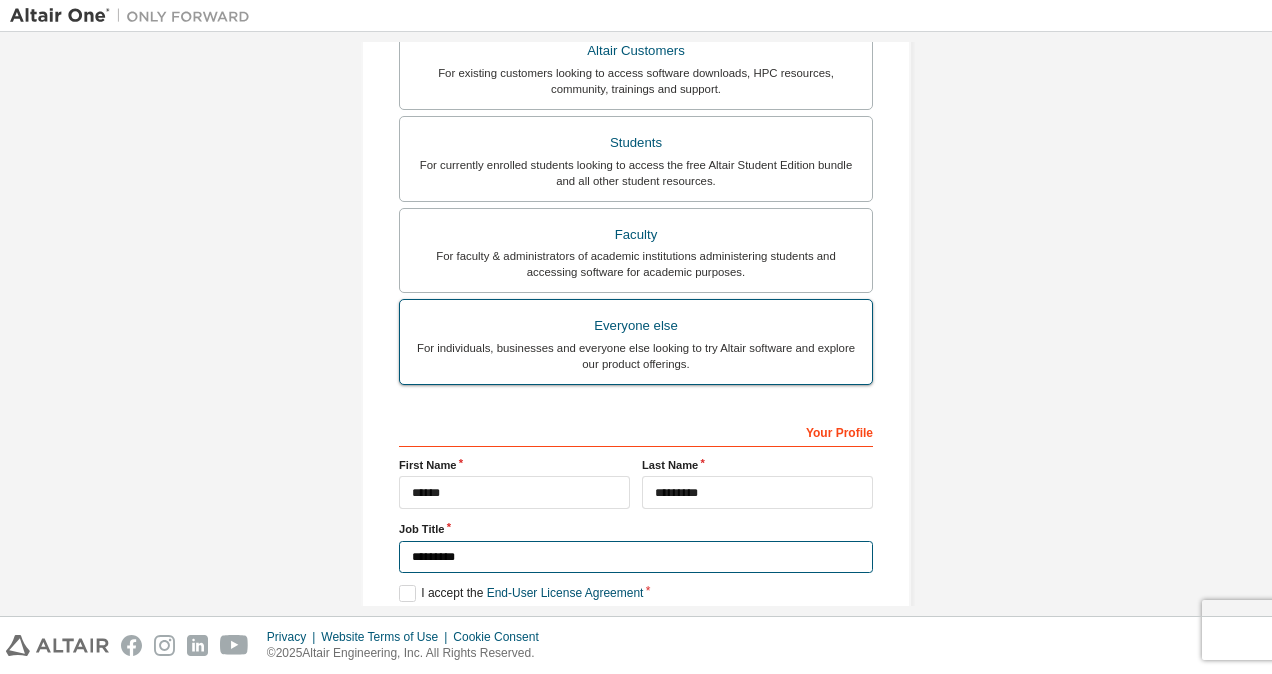 scroll, scrollTop: 90, scrollLeft: 0, axis: vertical 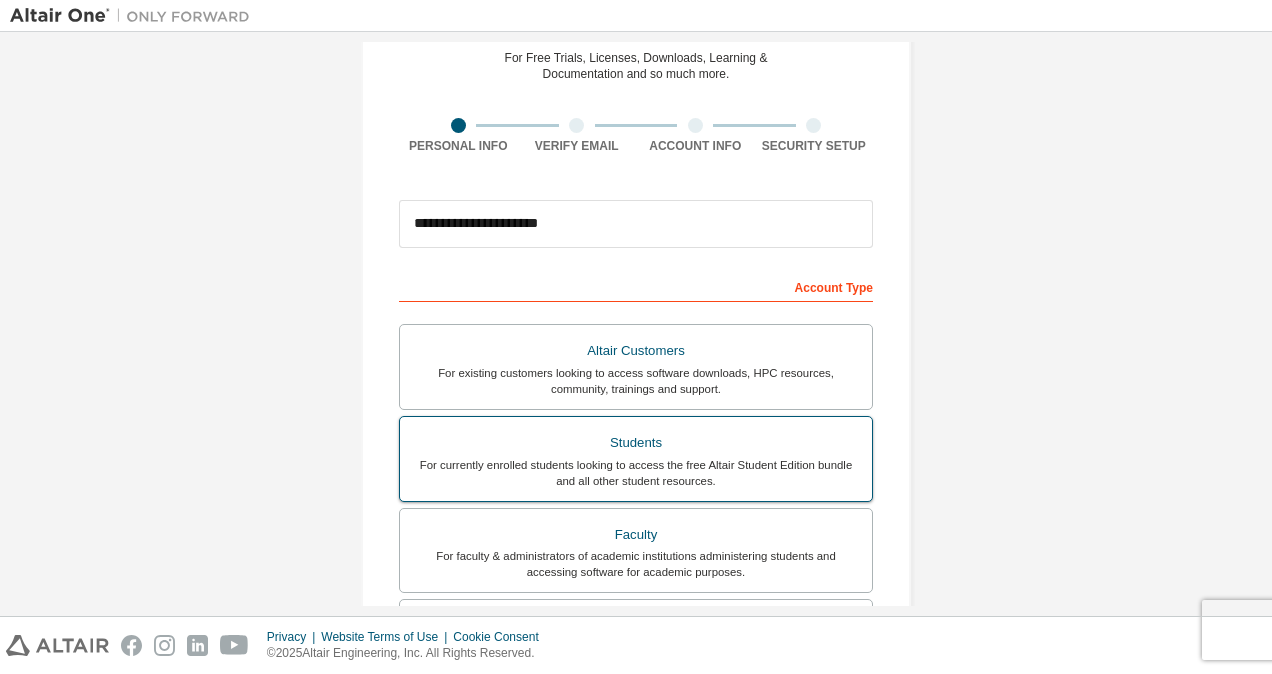 type on "*********" 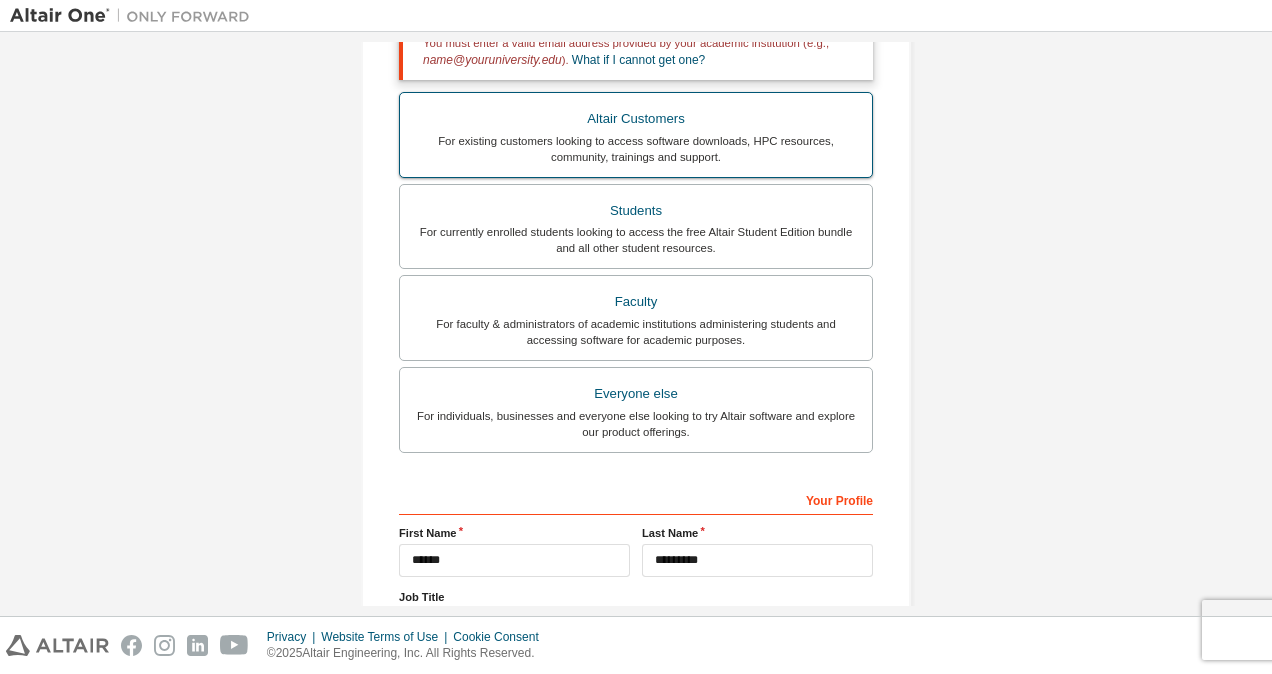 scroll, scrollTop: 558, scrollLeft: 0, axis: vertical 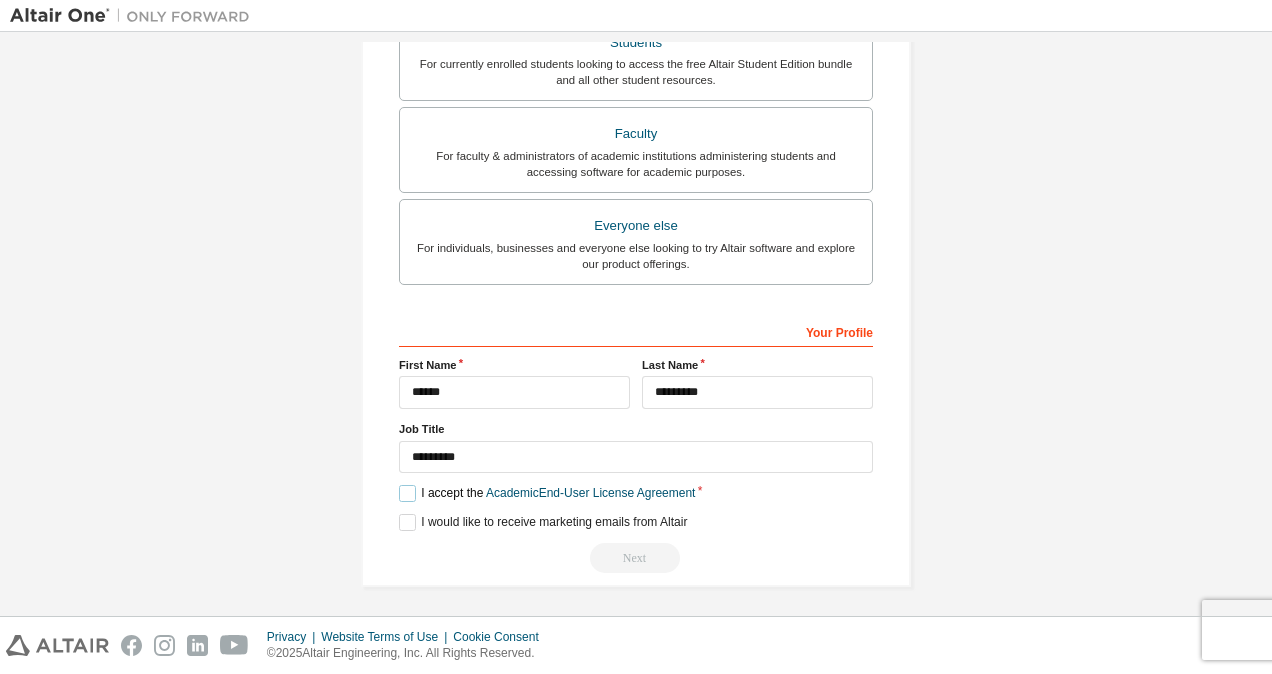click on "I accept the   Academic   End-User License Agreement" at bounding box center [547, 493] 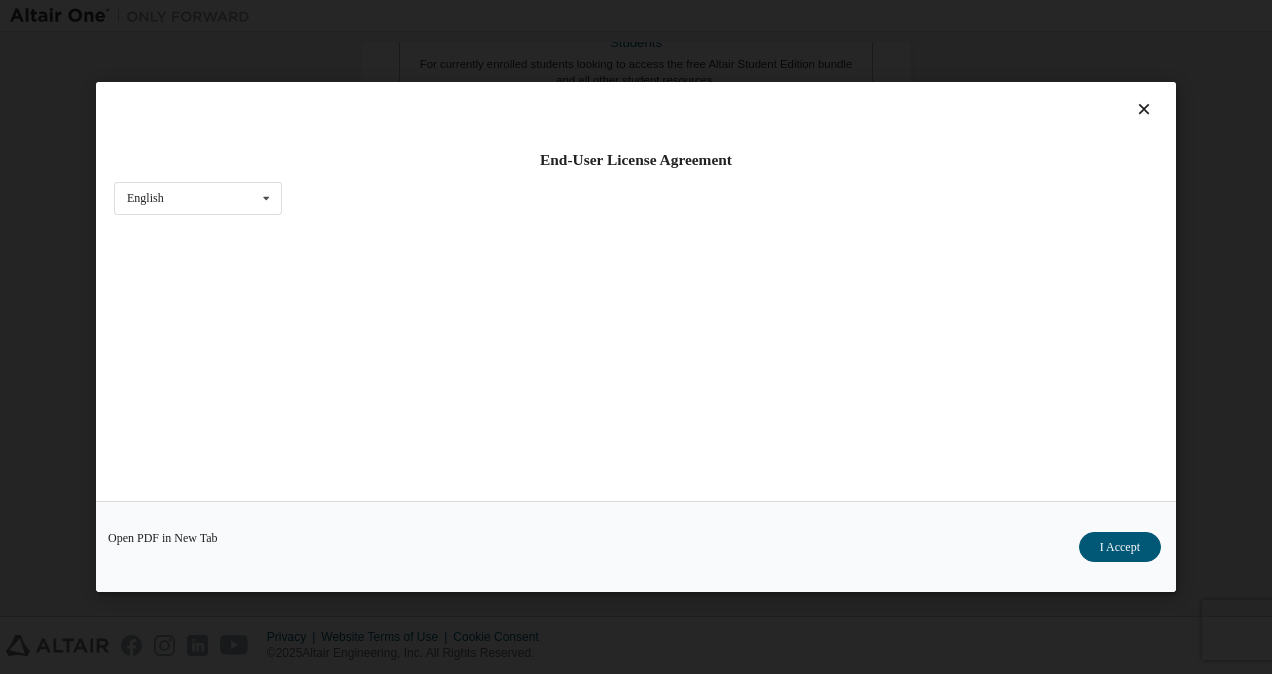 scroll, scrollTop: 51, scrollLeft: 0, axis: vertical 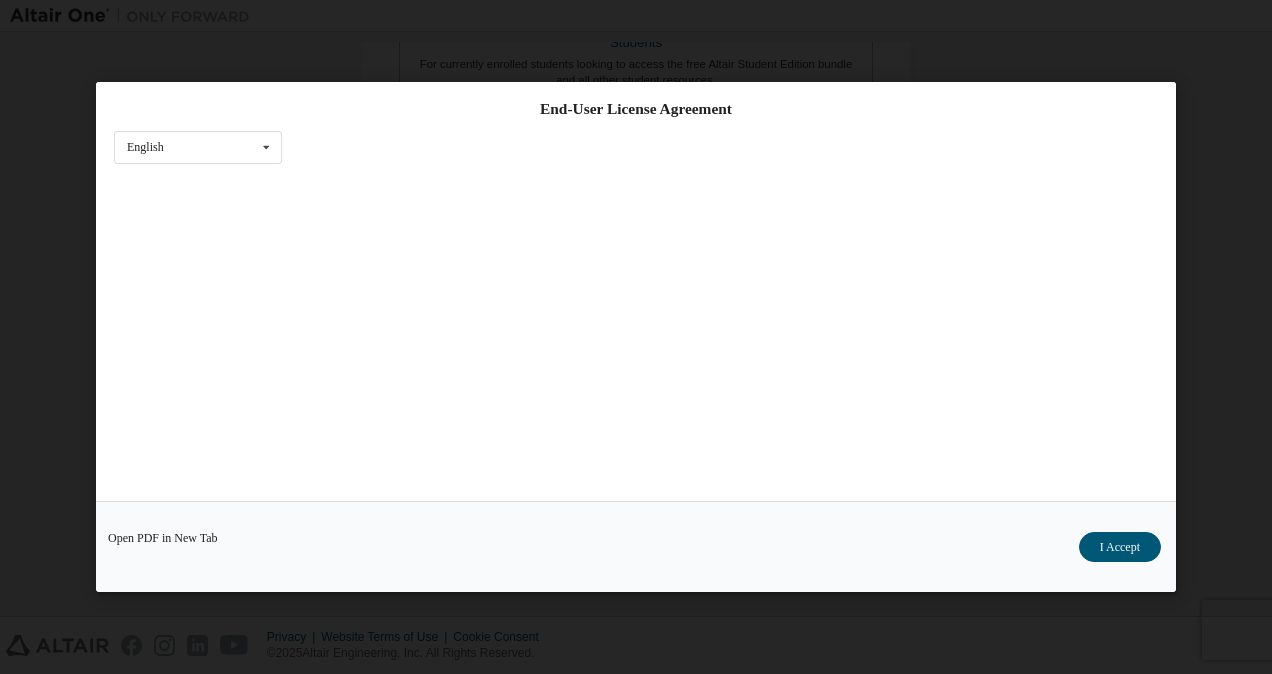 click on "Open PDF in New Tab I Accept" at bounding box center (636, 546) 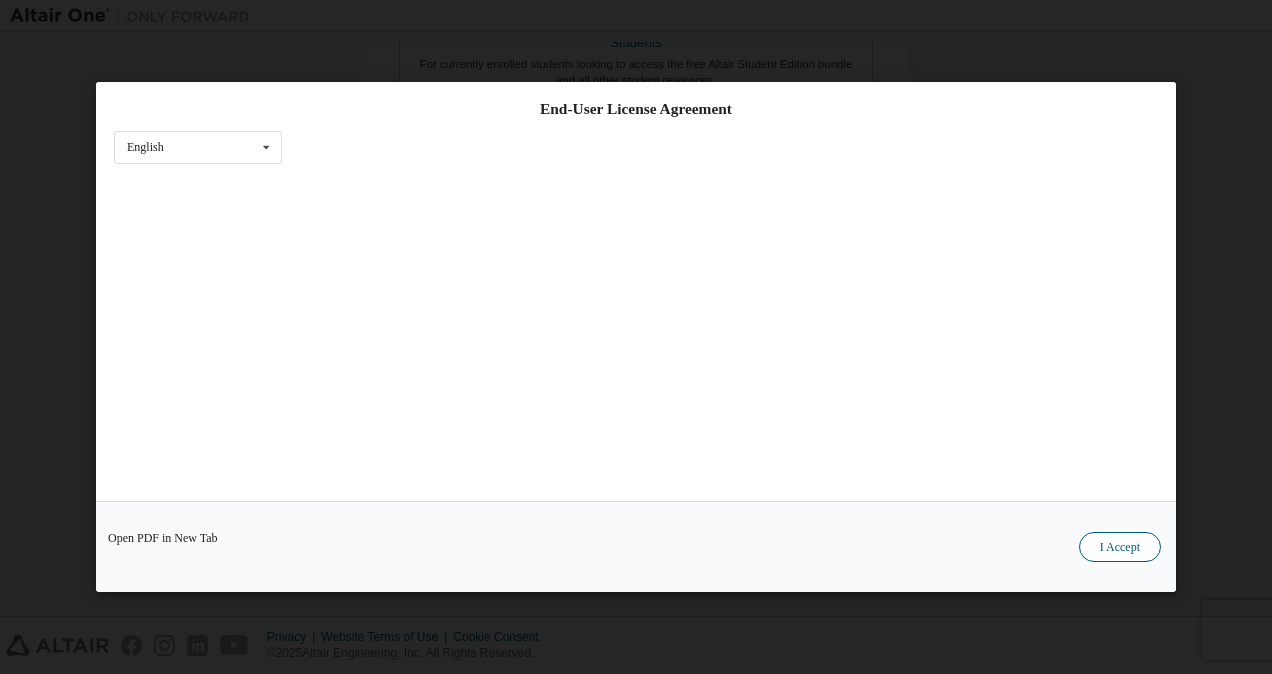 click on "I Accept" at bounding box center (1120, 547) 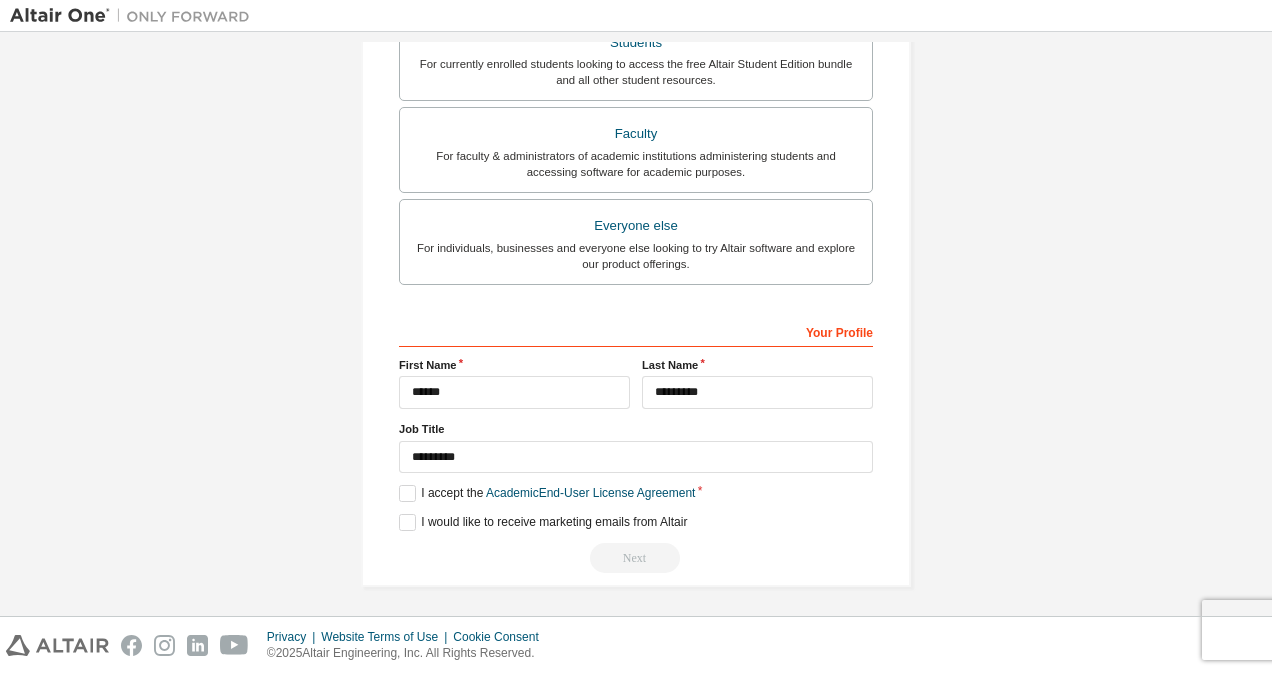 click on "**********" at bounding box center [636, 444] 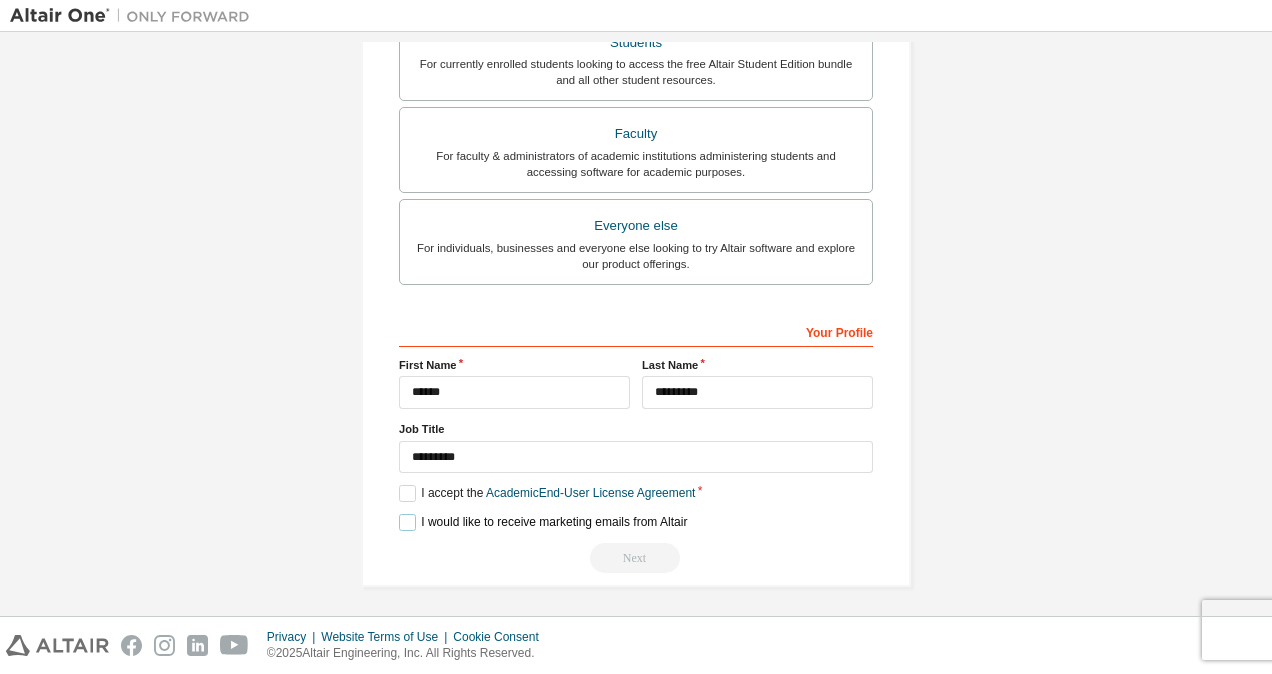 click on "I would like to receive marketing emails from Altair" at bounding box center [543, 522] 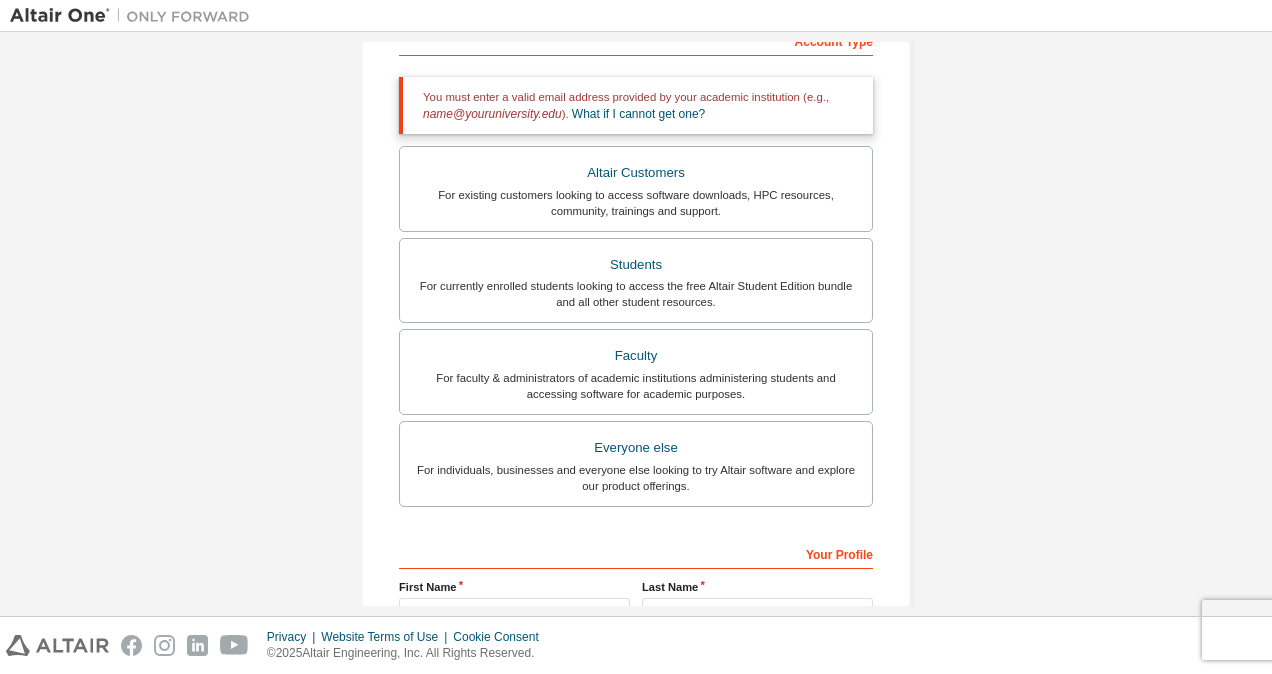scroll, scrollTop: 158, scrollLeft: 0, axis: vertical 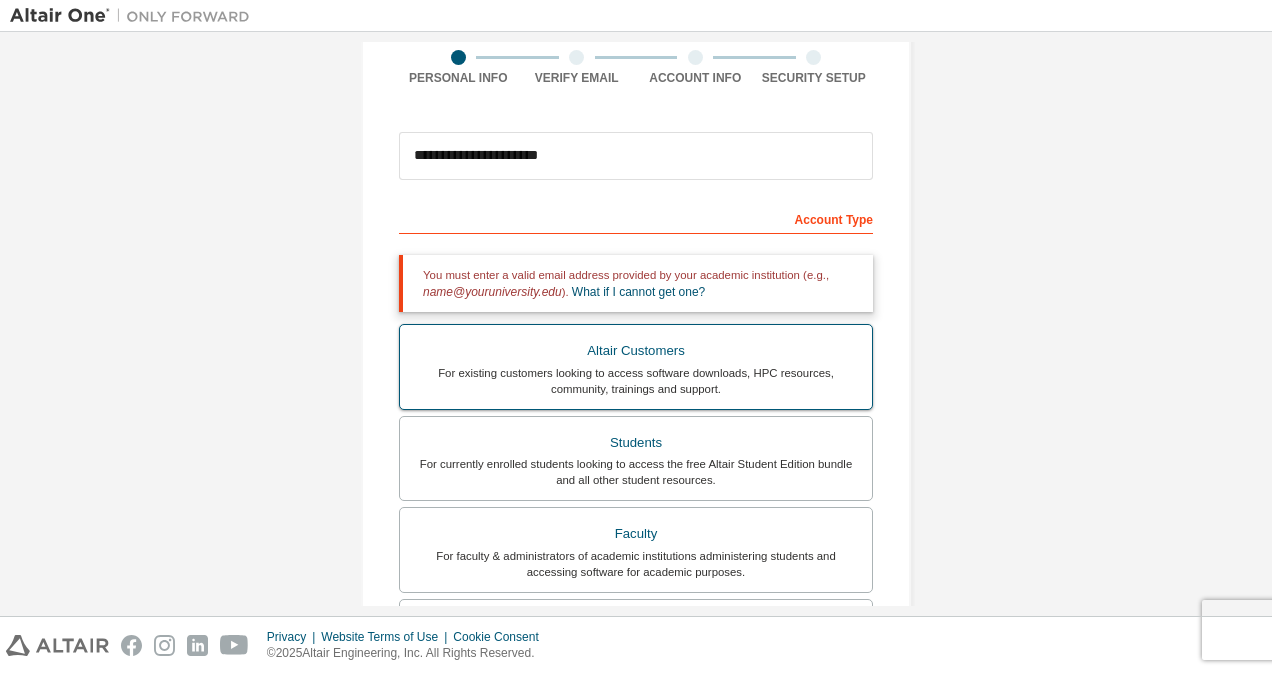 click on "Altair Customers" at bounding box center [636, 351] 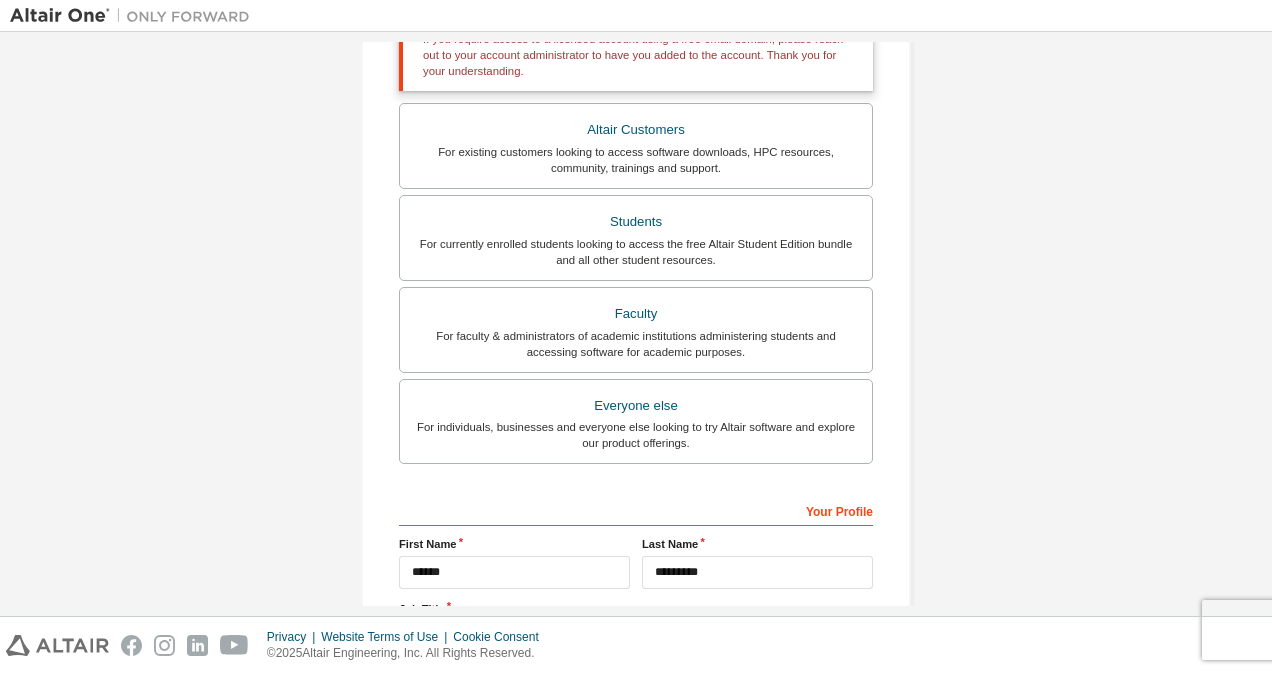 scroll, scrollTop: 239, scrollLeft: 0, axis: vertical 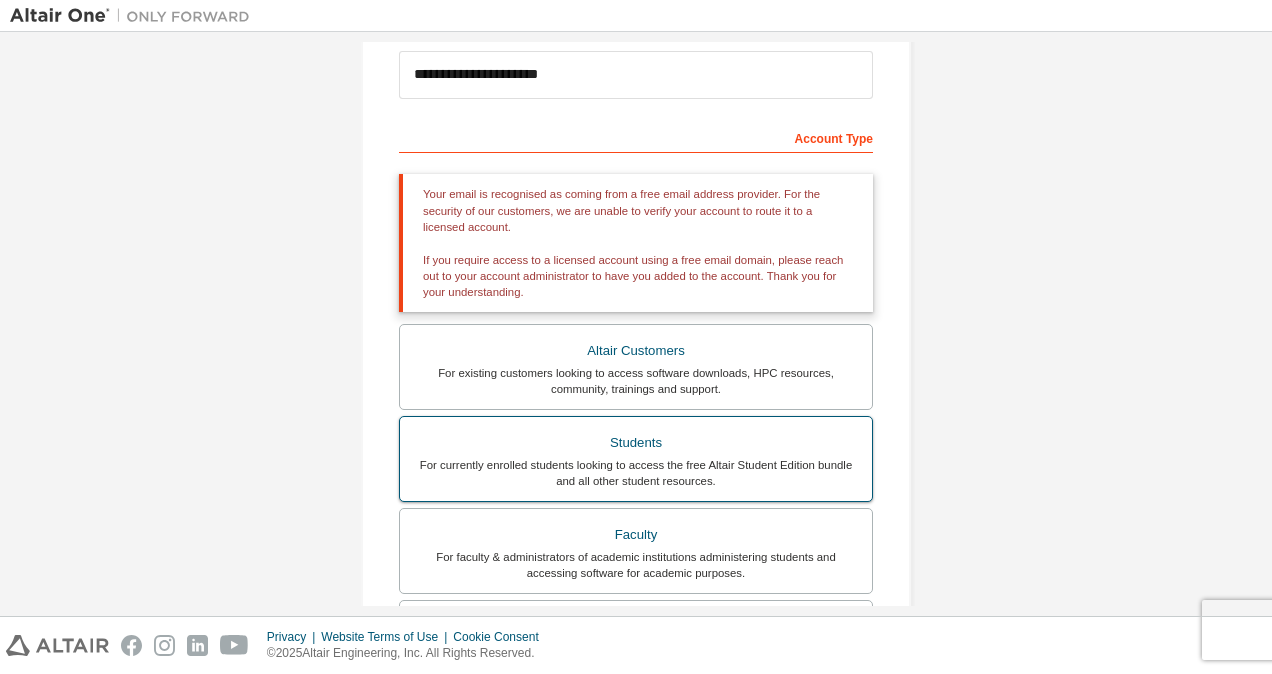 click on "Students For currently enrolled students looking to access the free Altair Student Edition bundle and all other student resources." at bounding box center [636, 459] 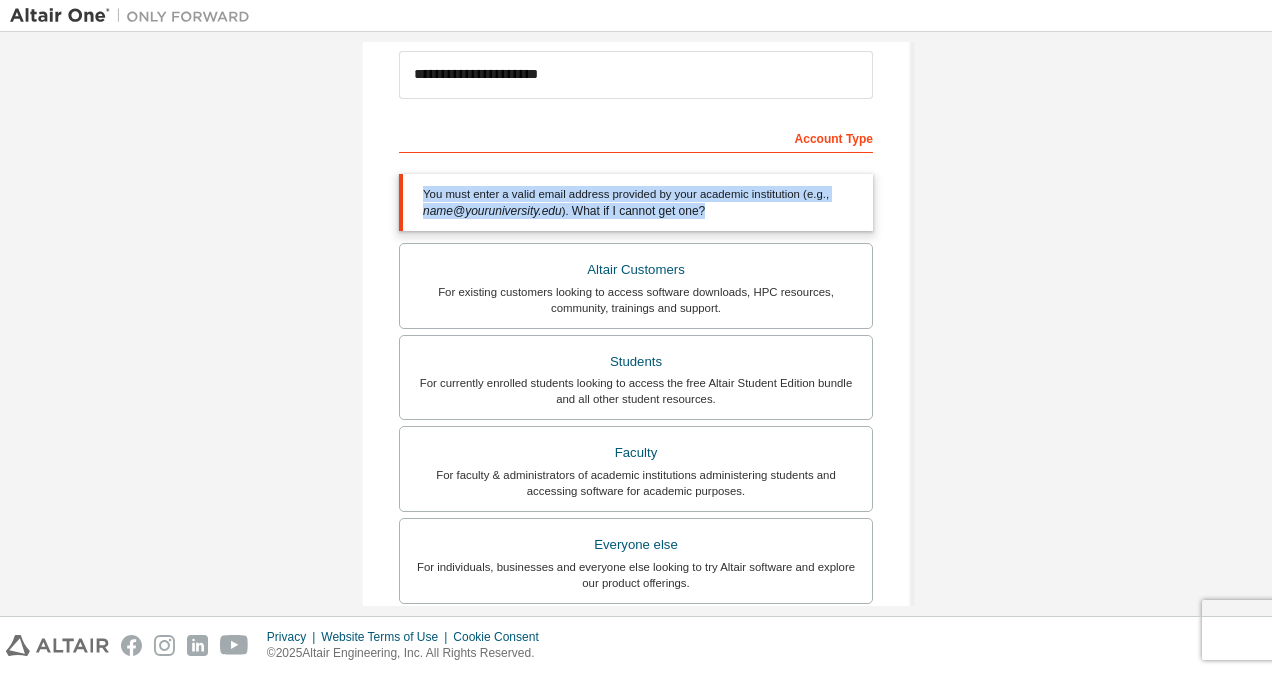 drag, startPoint x: 414, startPoint y: 191, endPoint x: 816, endPoint y: 208, distance: 402.35928 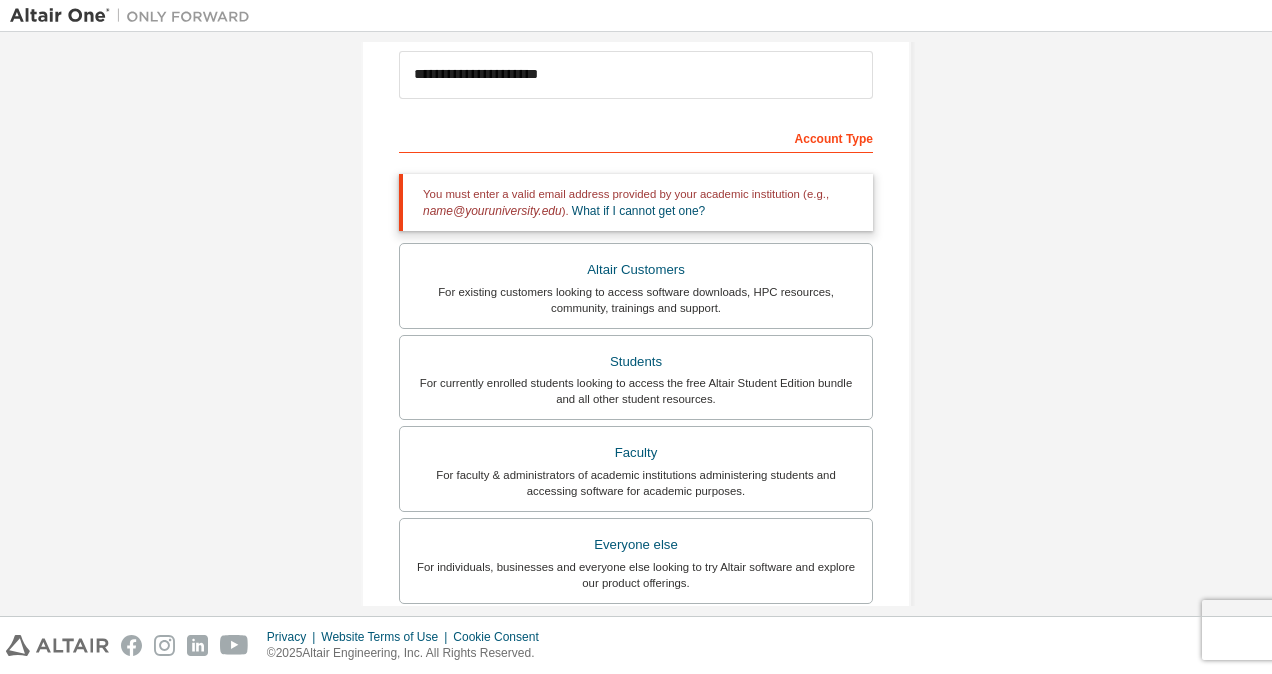 drag, startPoint x: 816, startPoint y: 208, endPoint x: 797, endPoint y: 303, distance: 96.88137 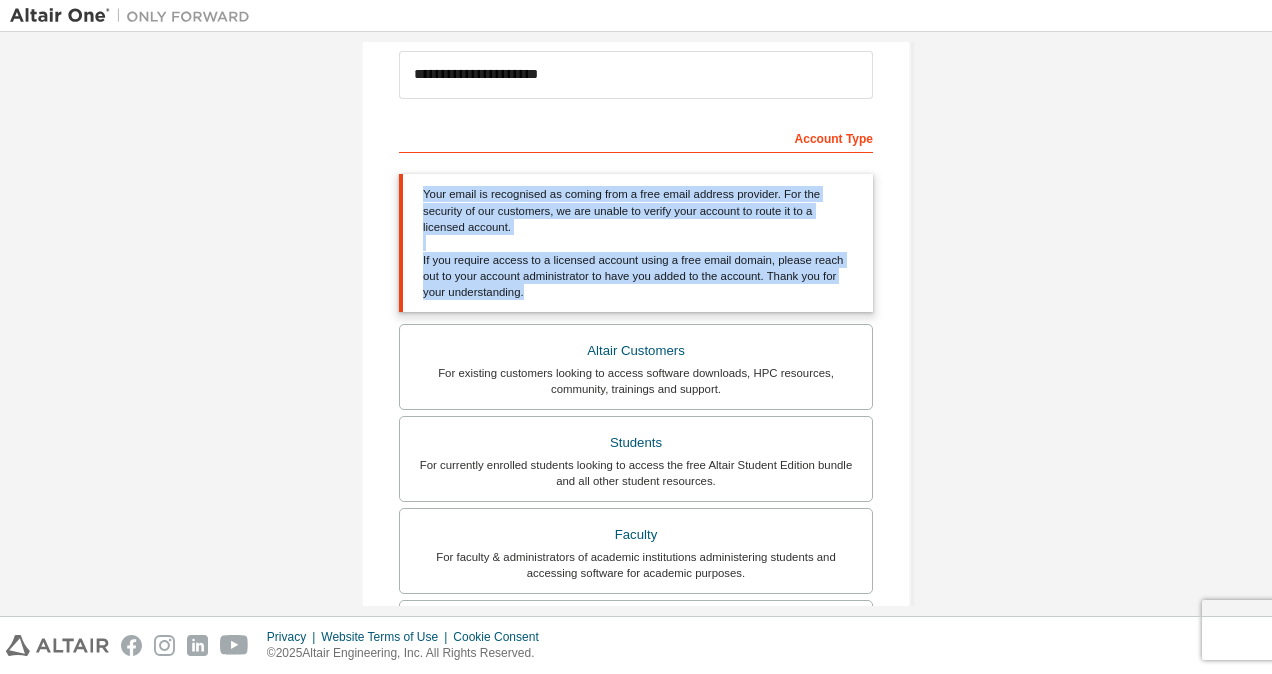 drag, startPoint x: 417, startPoint y: 194, endPoint x: 643, endPoint y: 300, distance: 249.62372 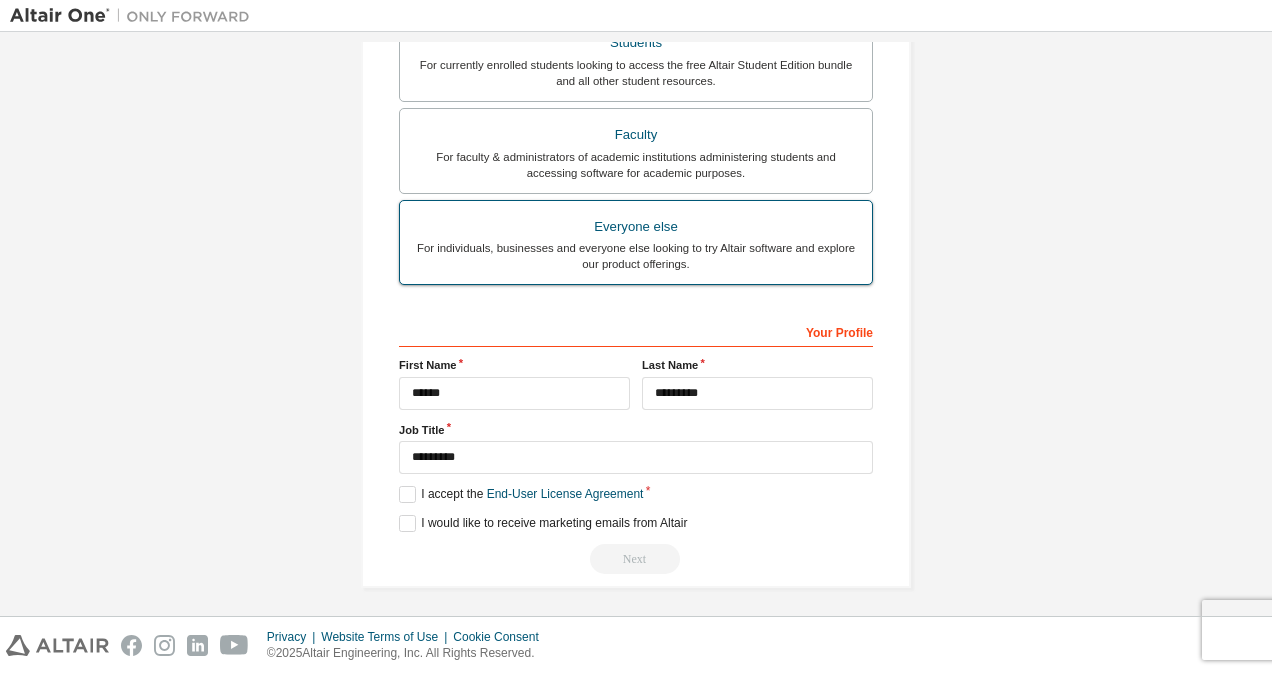 click on "For individuals, businesses and everyone else looking to try Altair software and explore our product offerings." at bounding box center (636, 256) 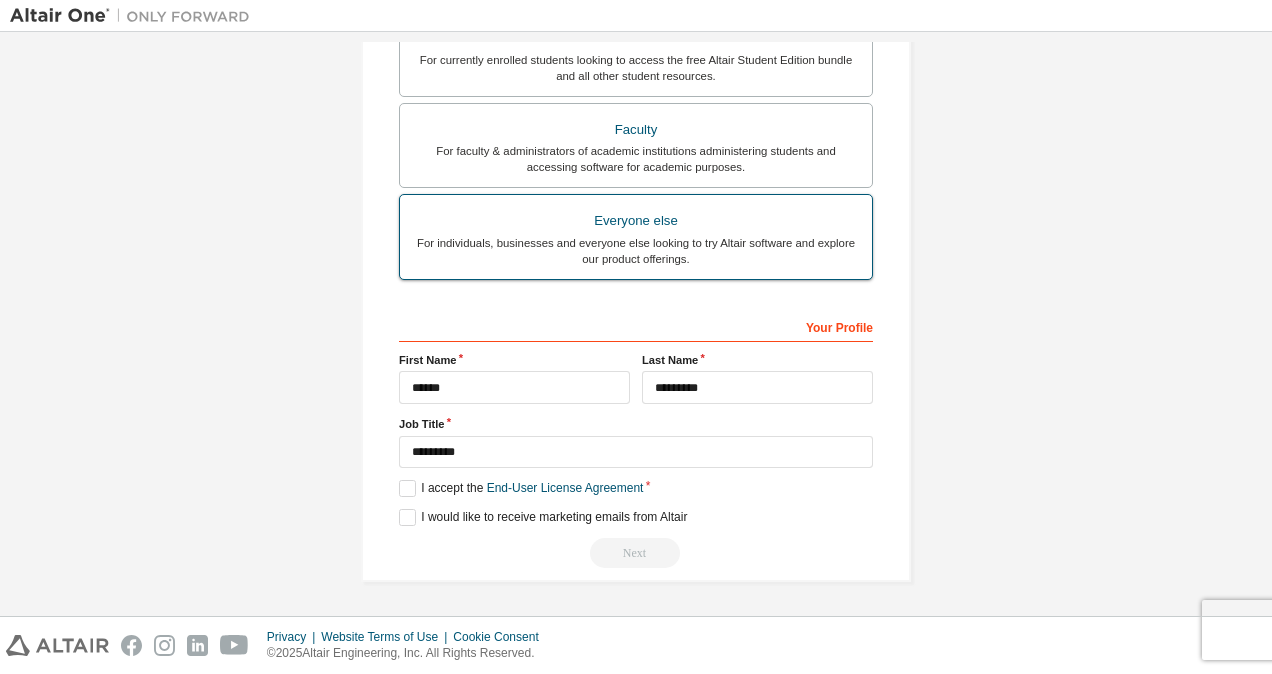 scroll, scrollTop: 490, scrollLeft: 0, axis: vertical 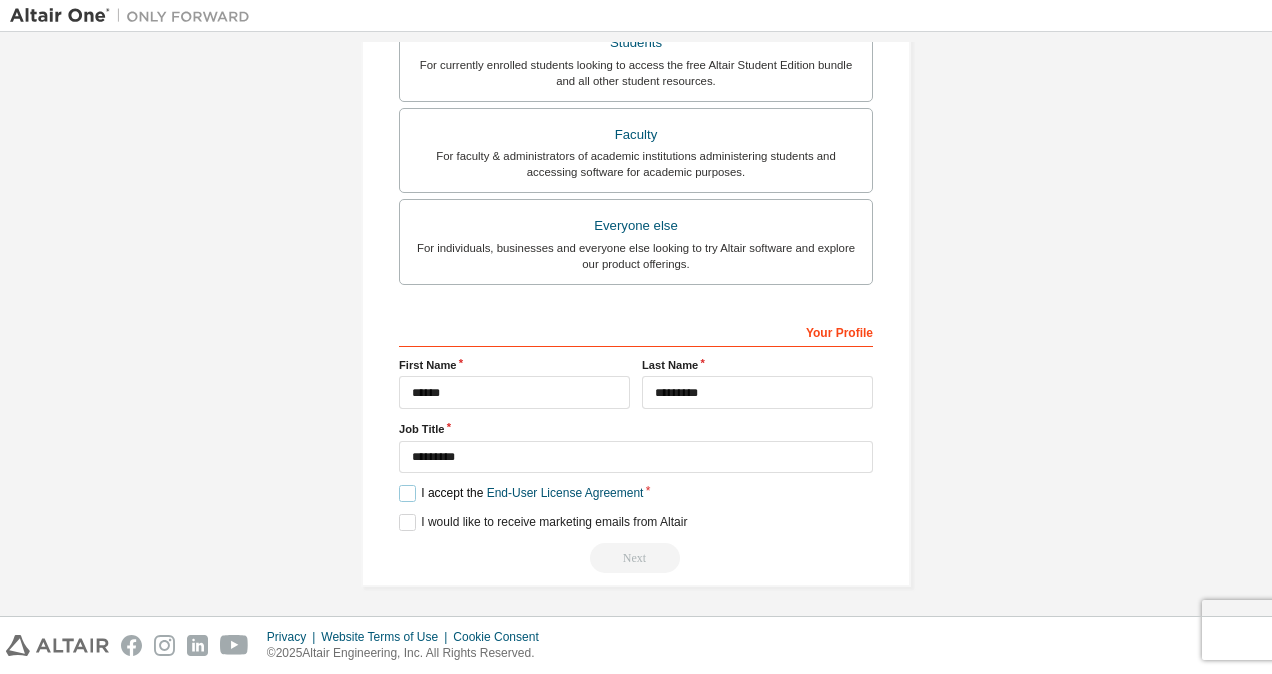 click on "I accept the    End-User License Agreement" at bounding box center [521, 493] 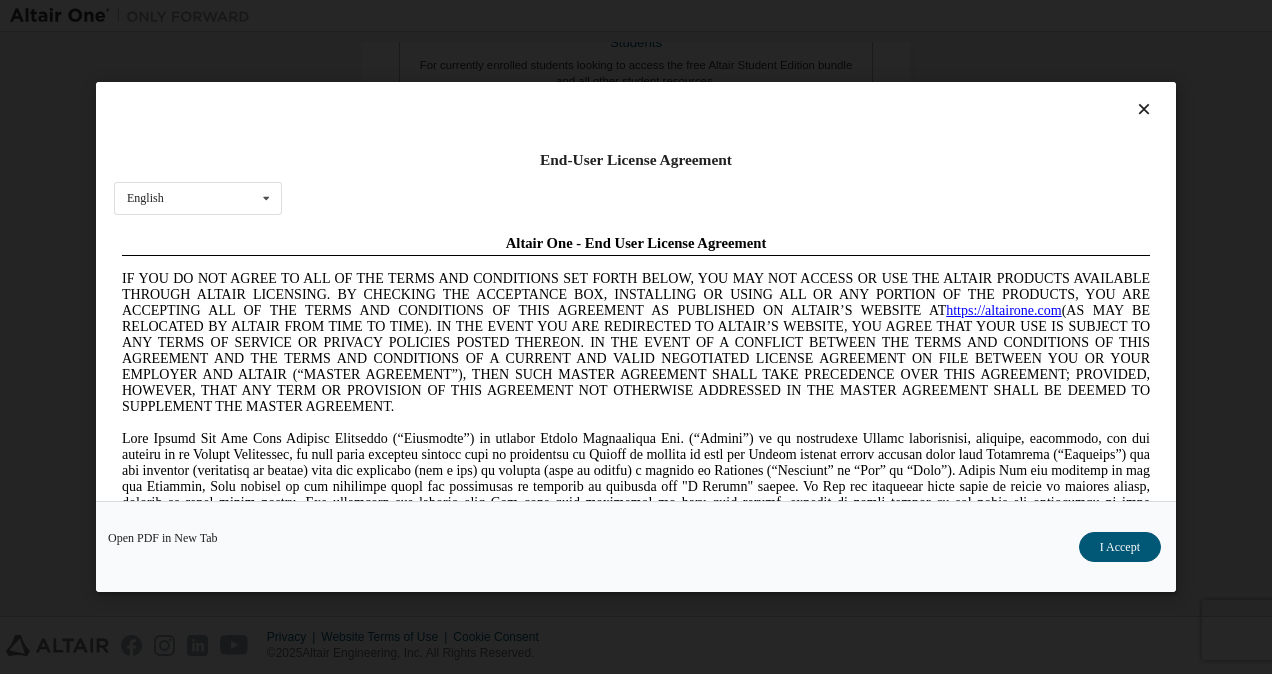 scroll, scrollTop: 0, scrollLeft: 0, axis: both 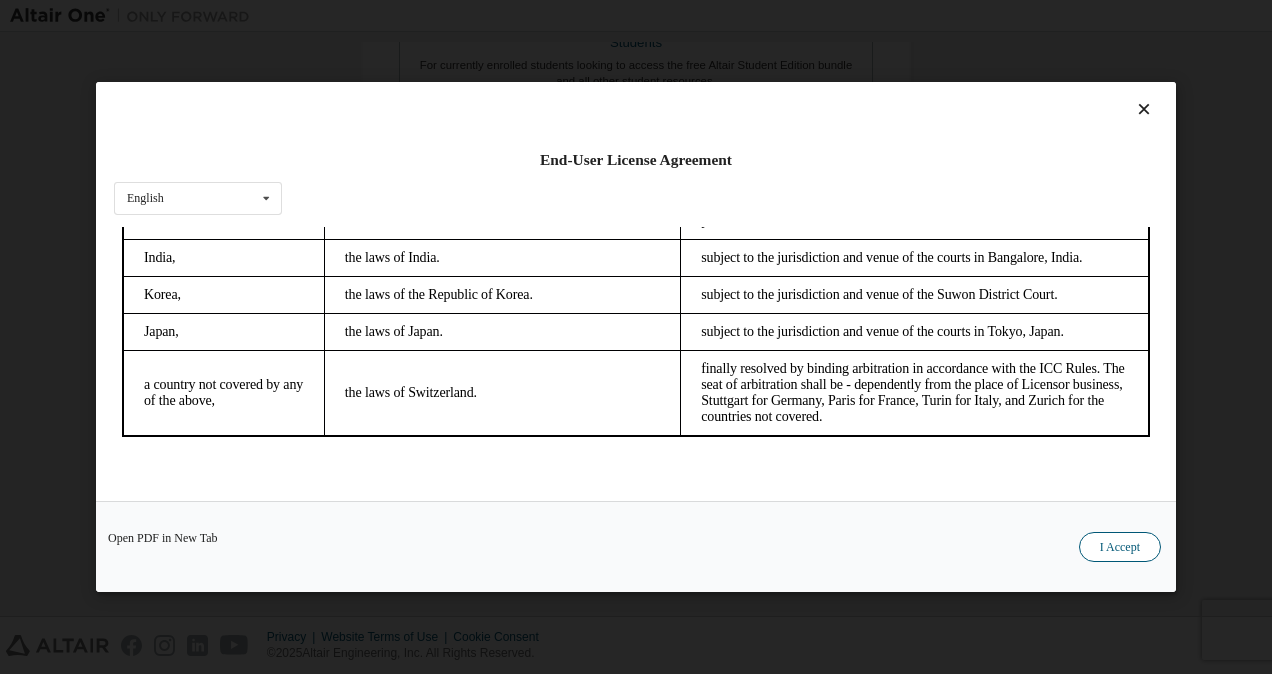 click on "I Accept" at bounding box center (1120, 547) 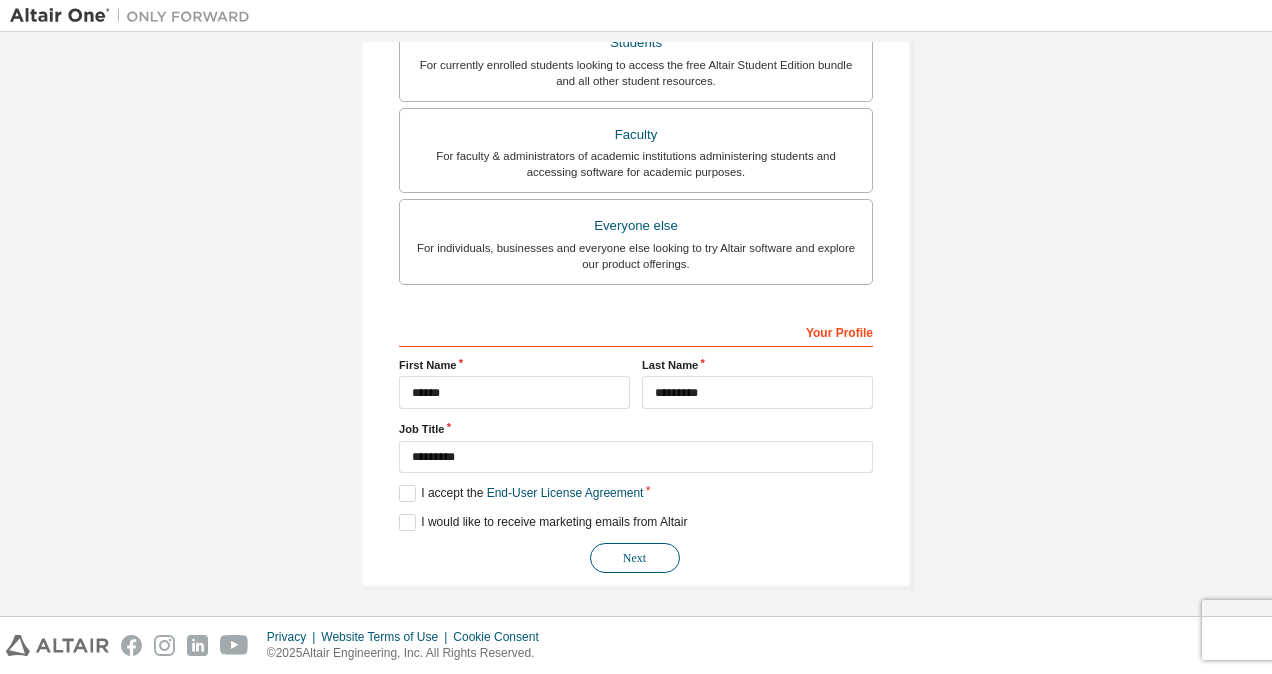 click on "Next" at bounding box center (635, 558) 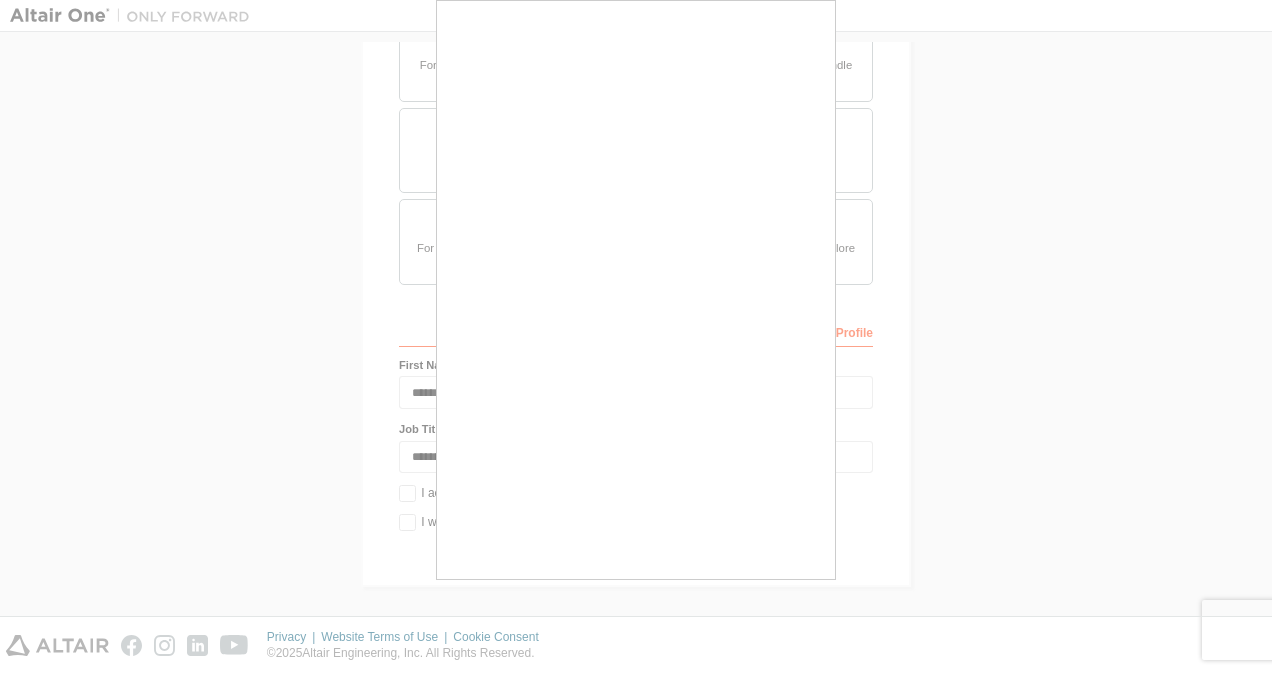 click on "Next" at bounding box center (635, 558) 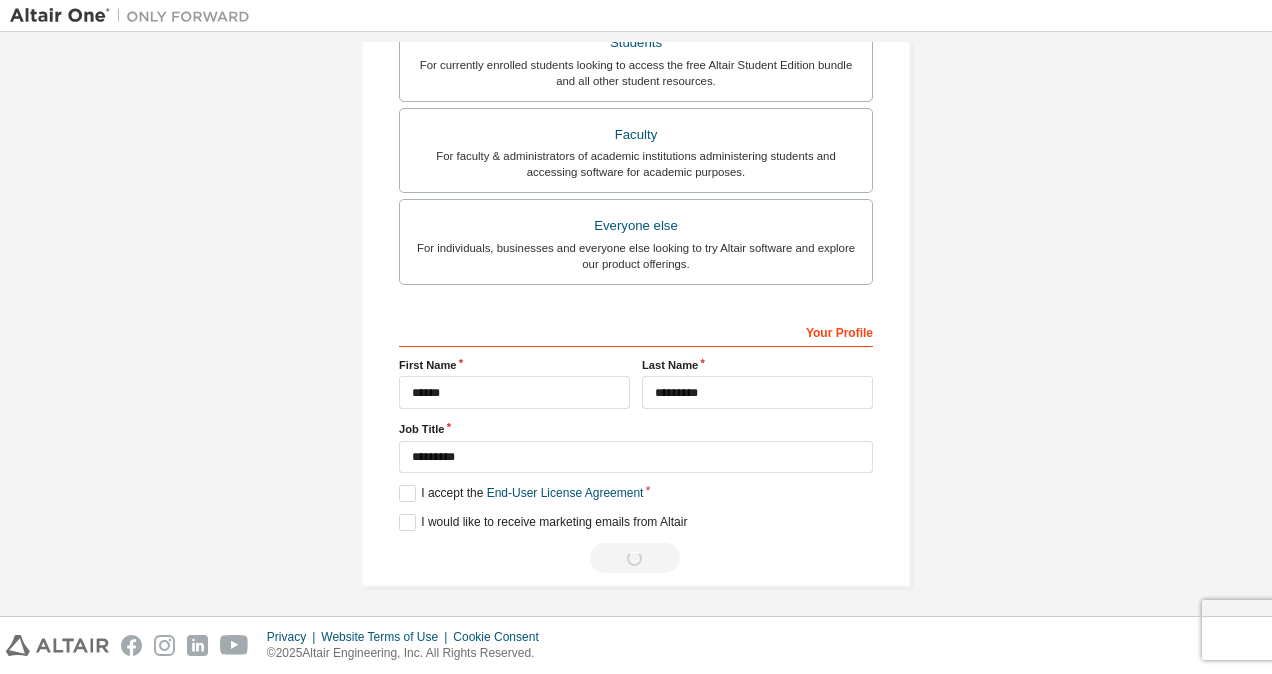 scroll, scrollTop: 0, scrollLeft: 0, axis: both 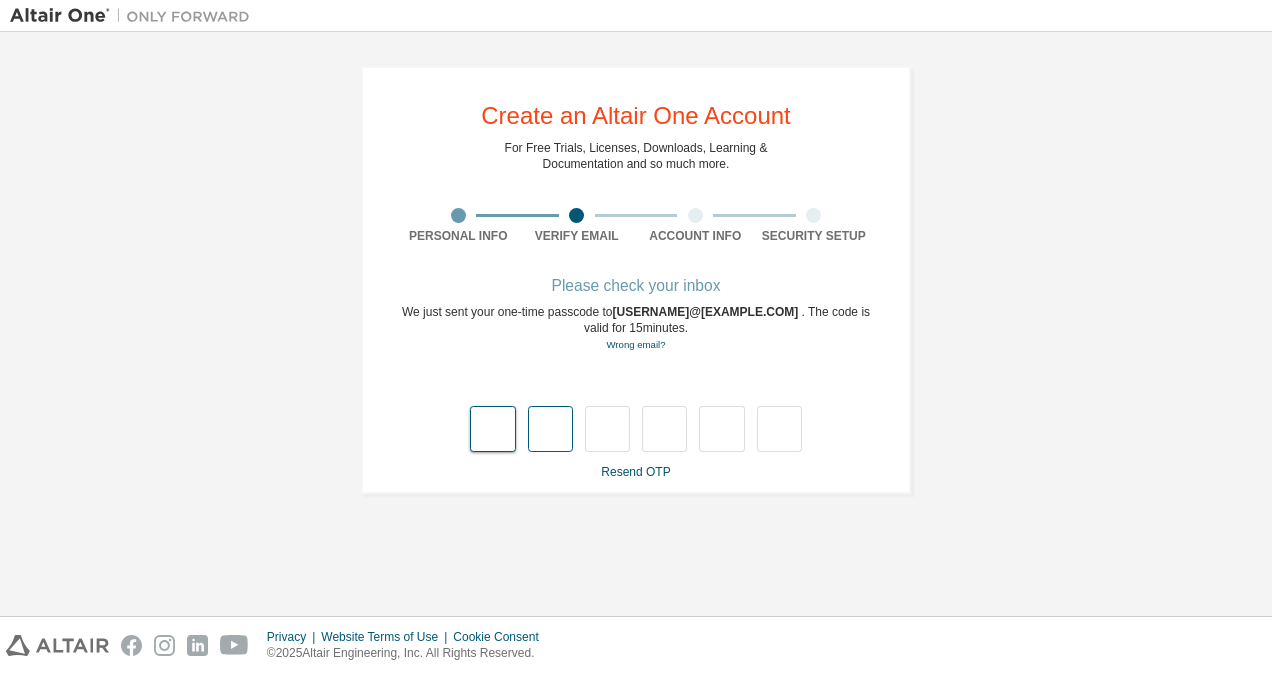 type on "*" 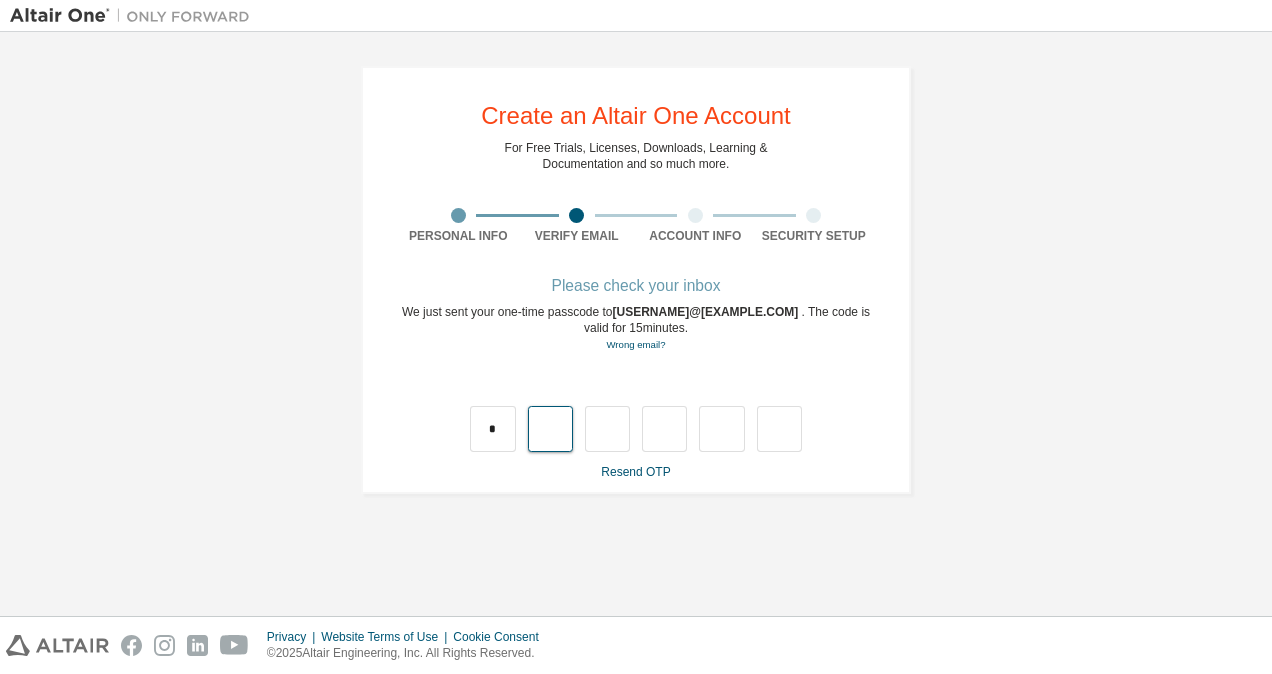 type on "*" 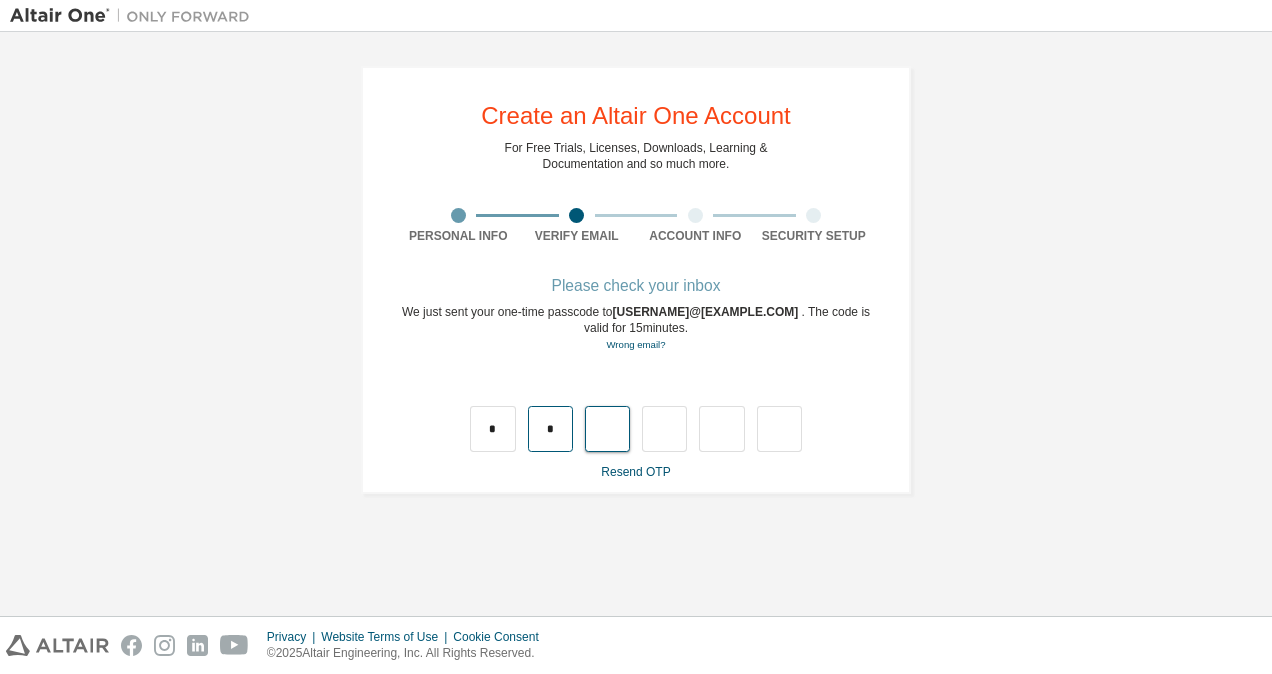 type on "*" 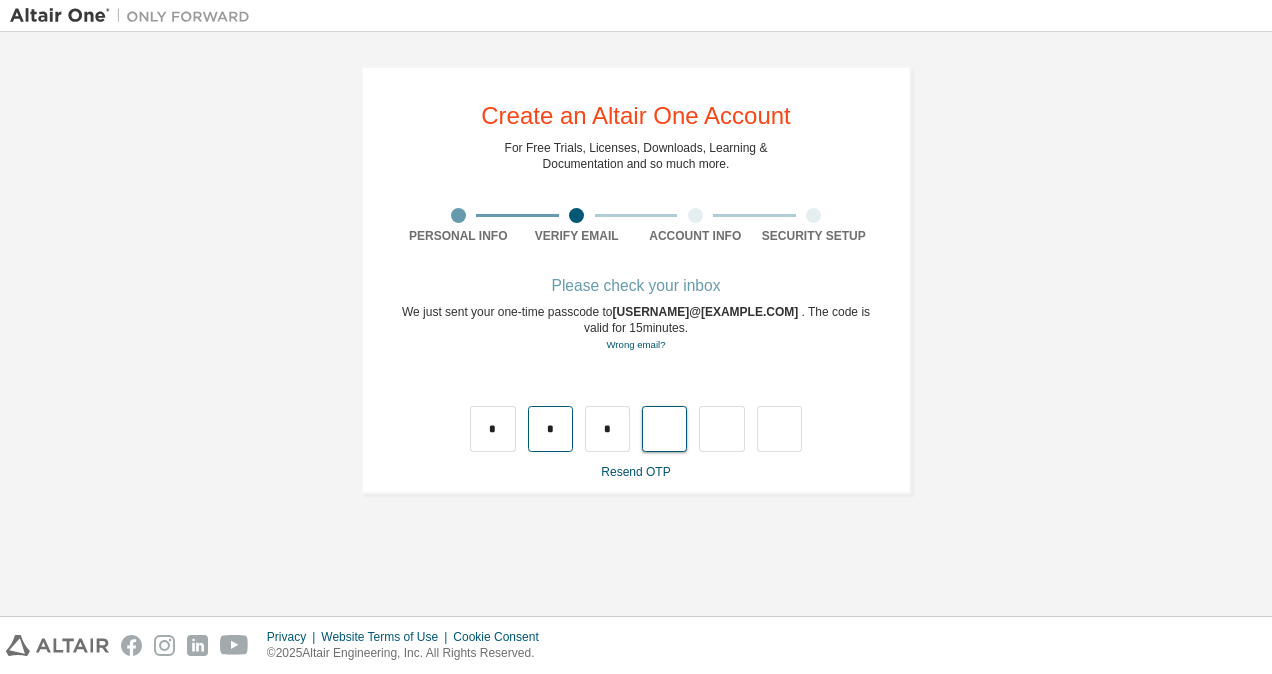 type on "*" 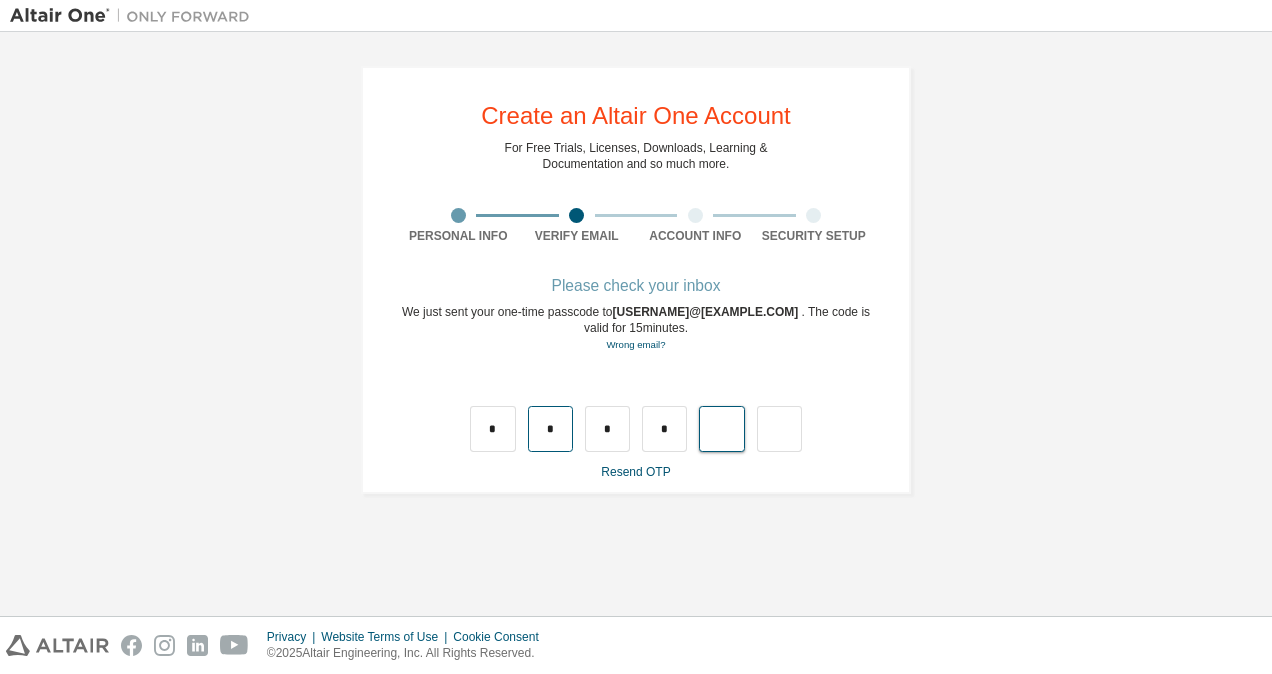 type on "*" 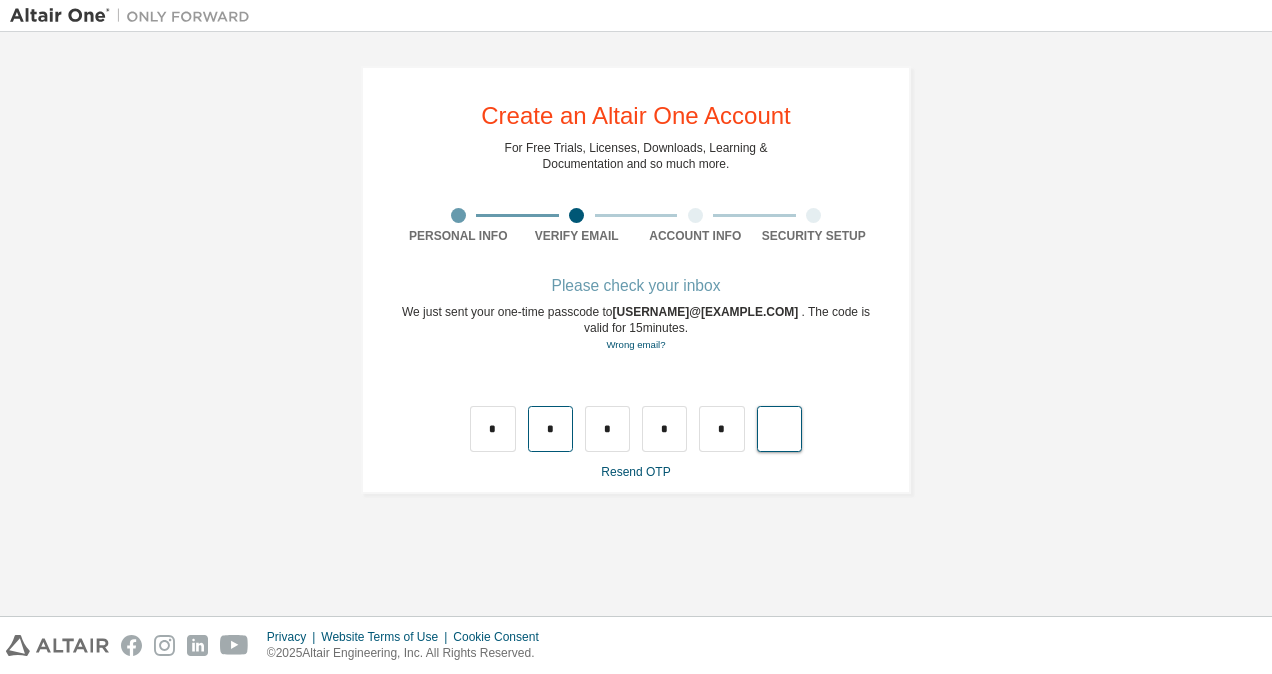 type on "*" 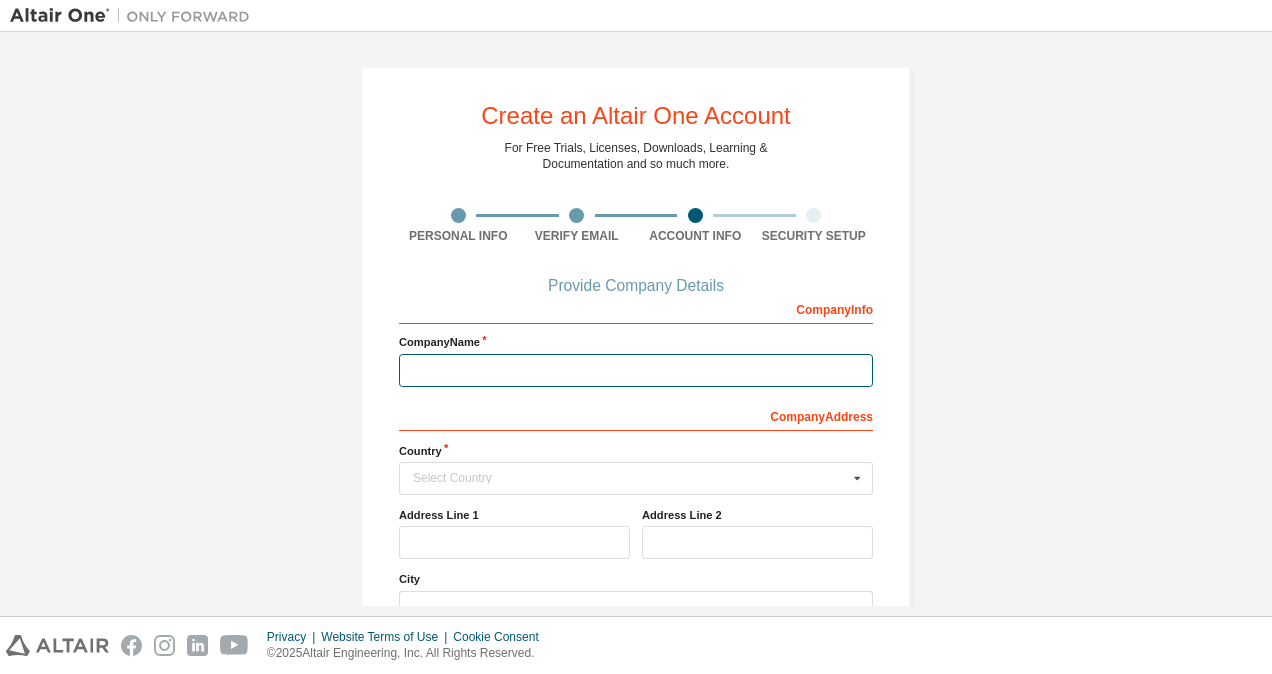 click at bounding box center [636, 370] 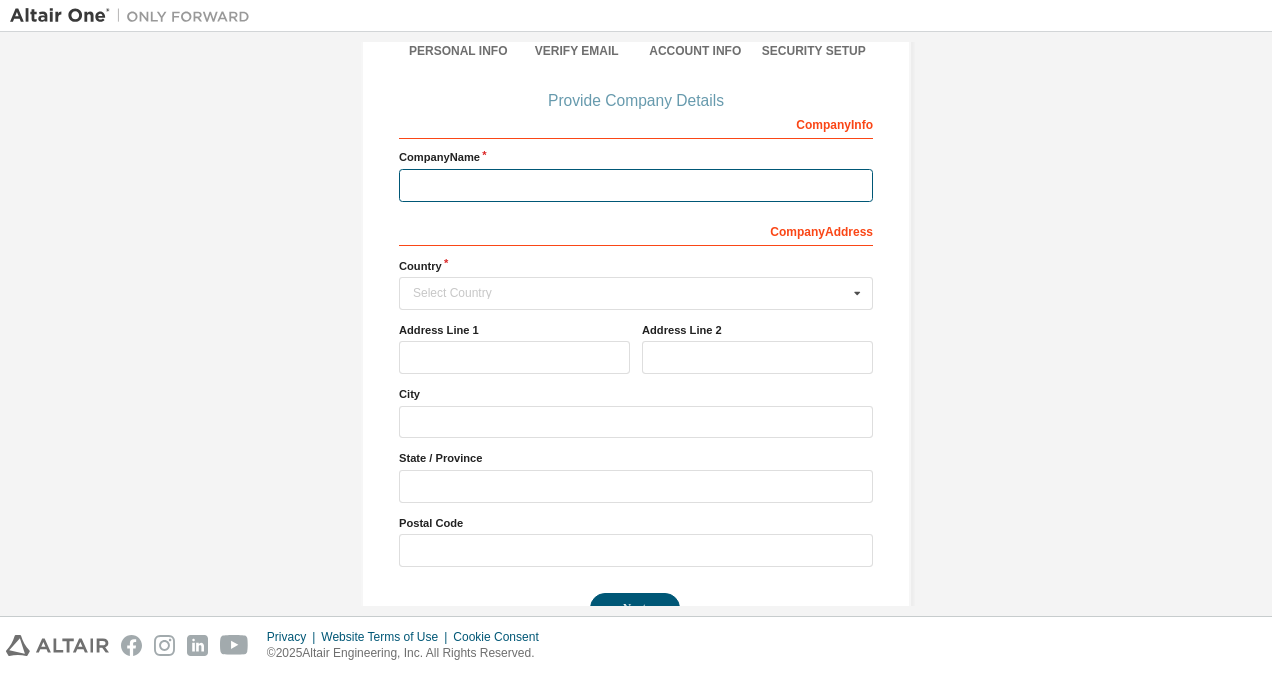 scroll, scrollTop: 234, scrollLeft: 0, axis: vertical 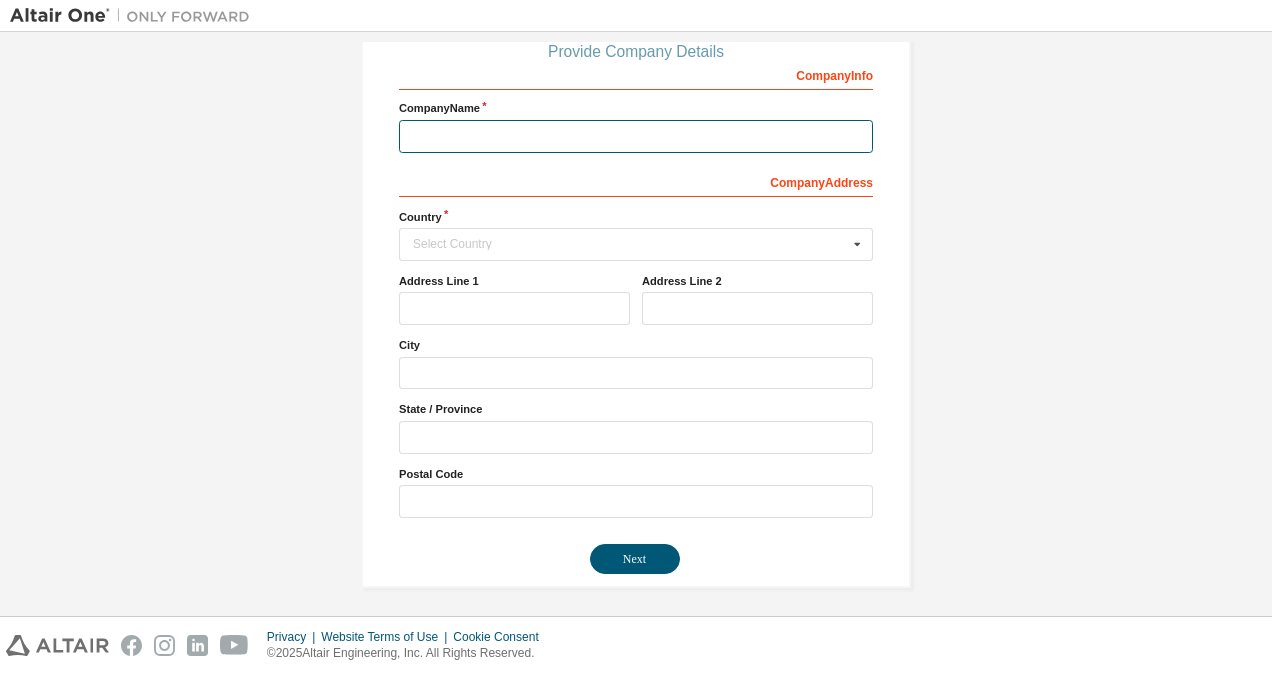 type on "**********" 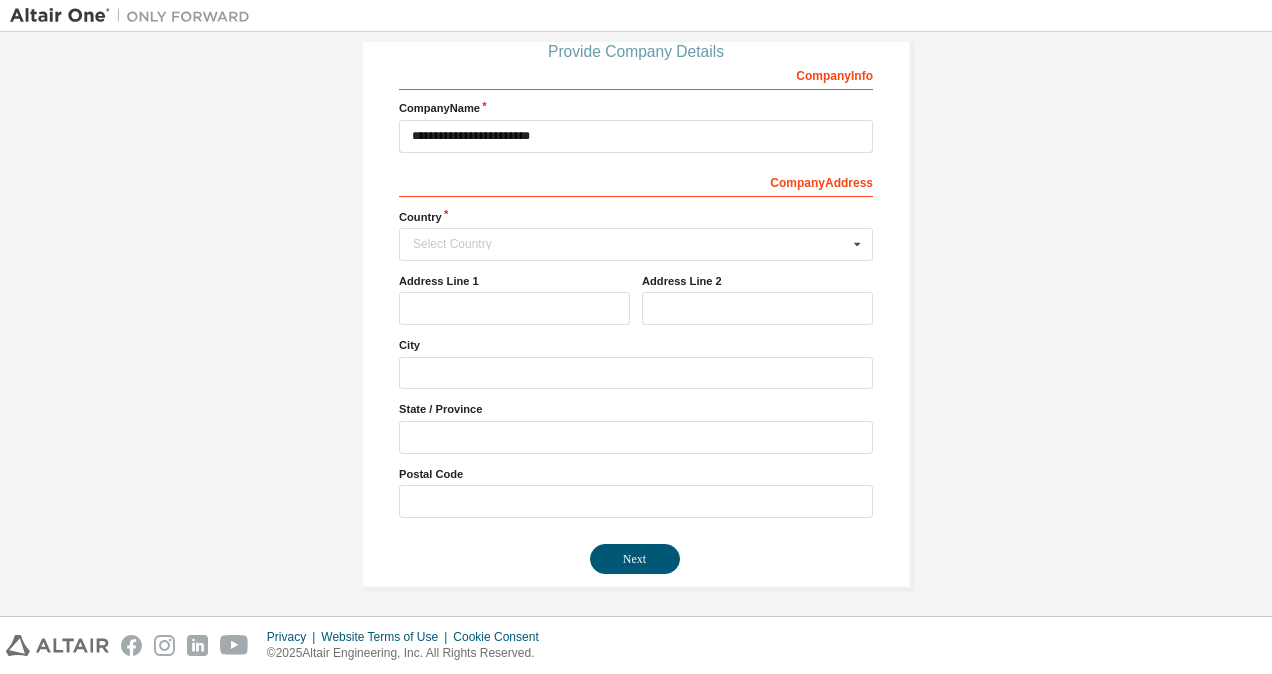 type 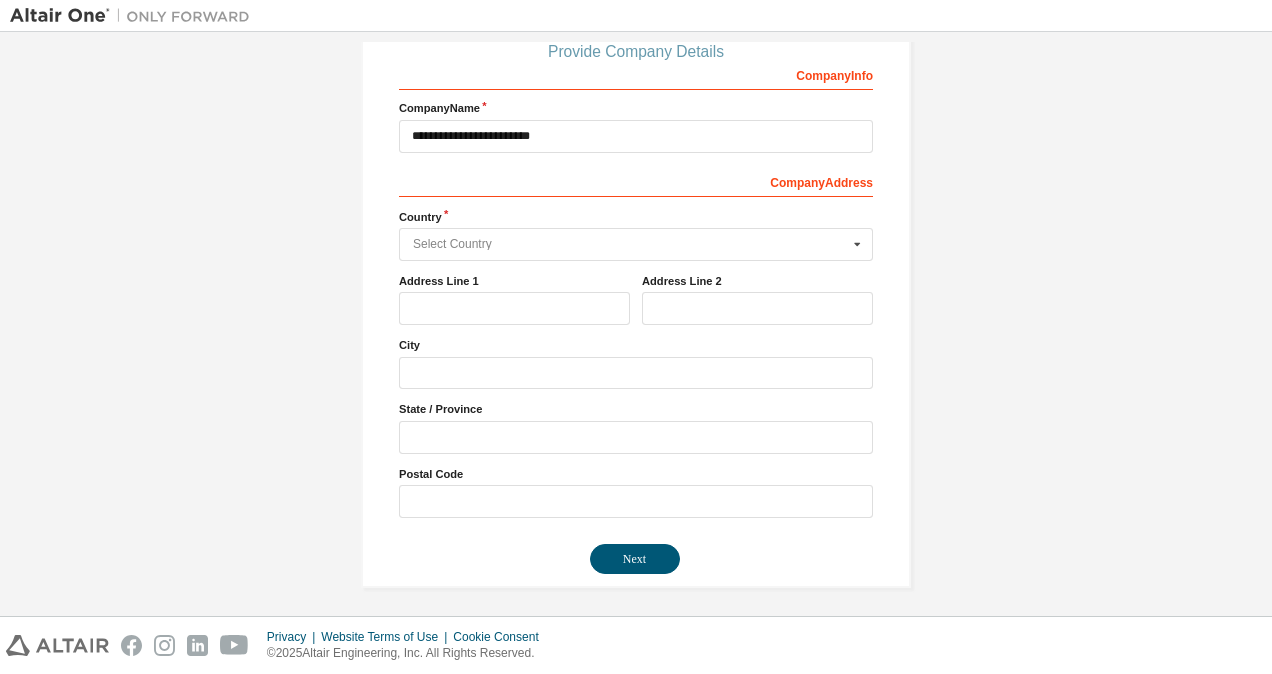 type on "*********" 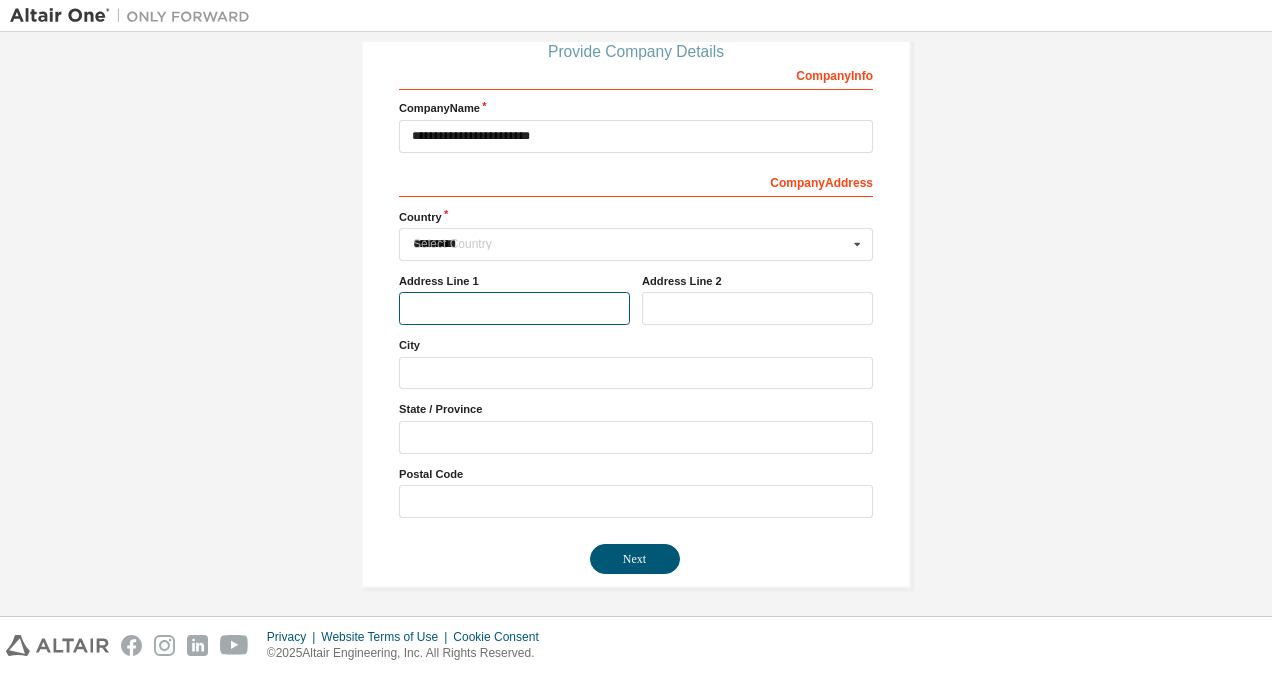 type on "**" 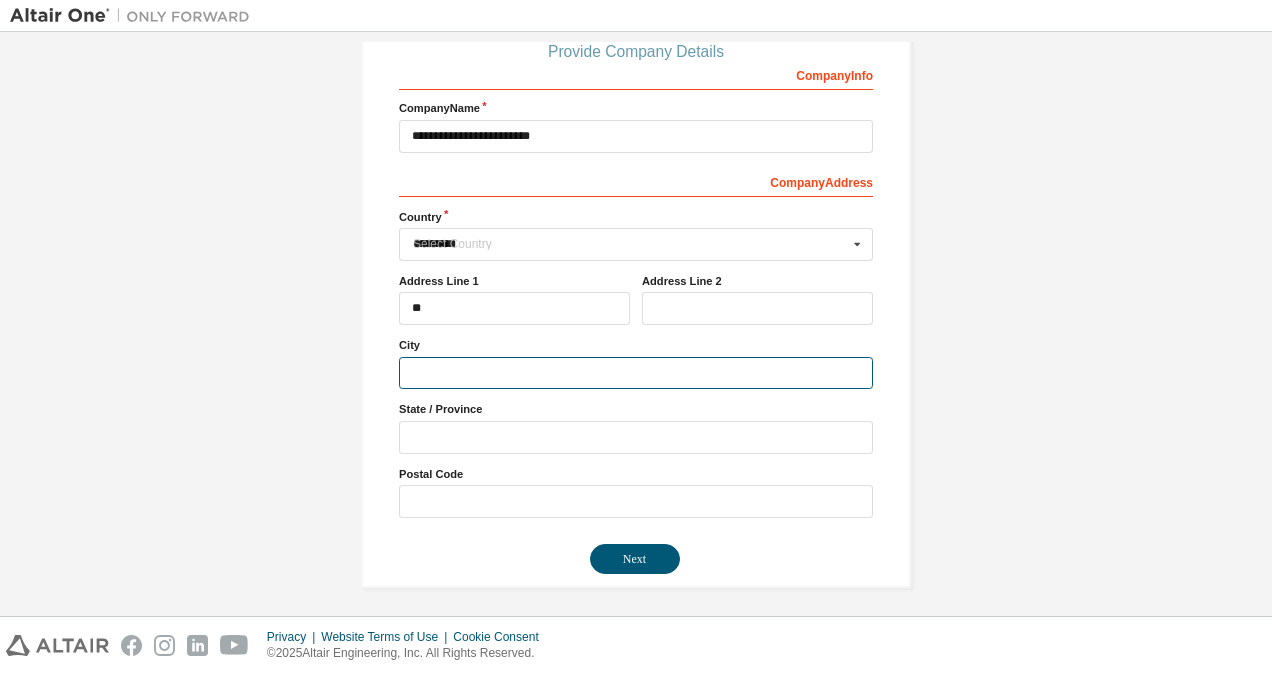 type on "**********" 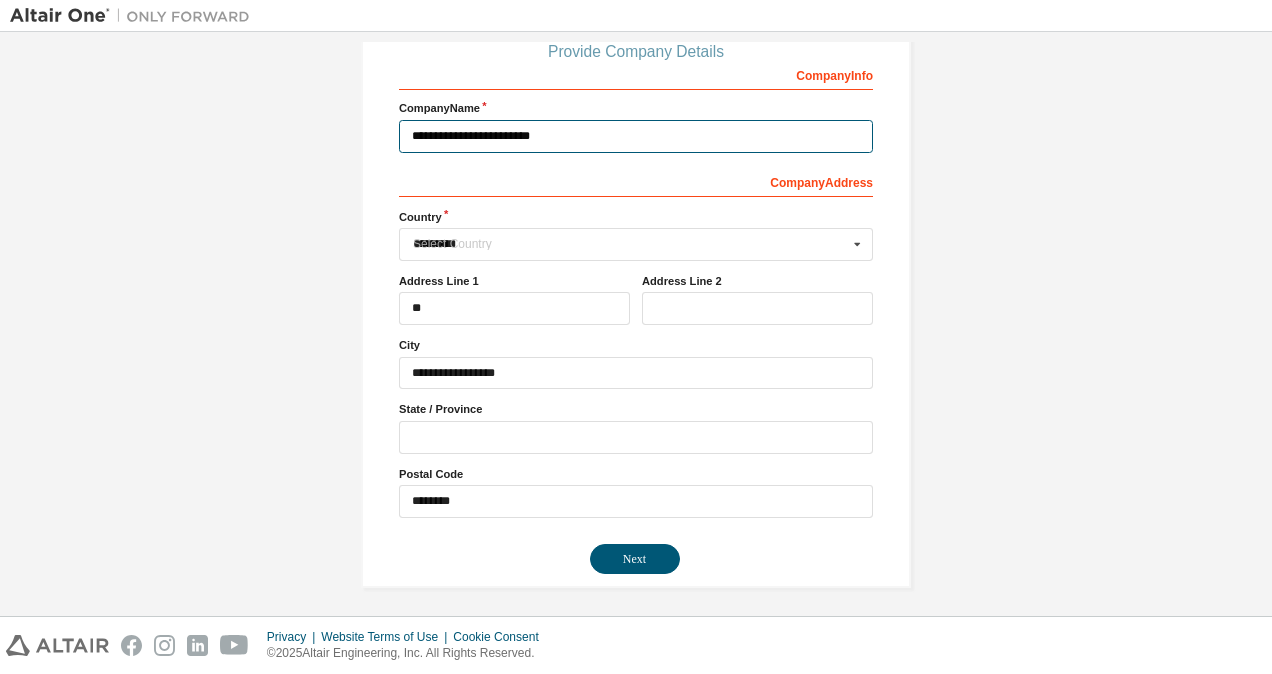 type 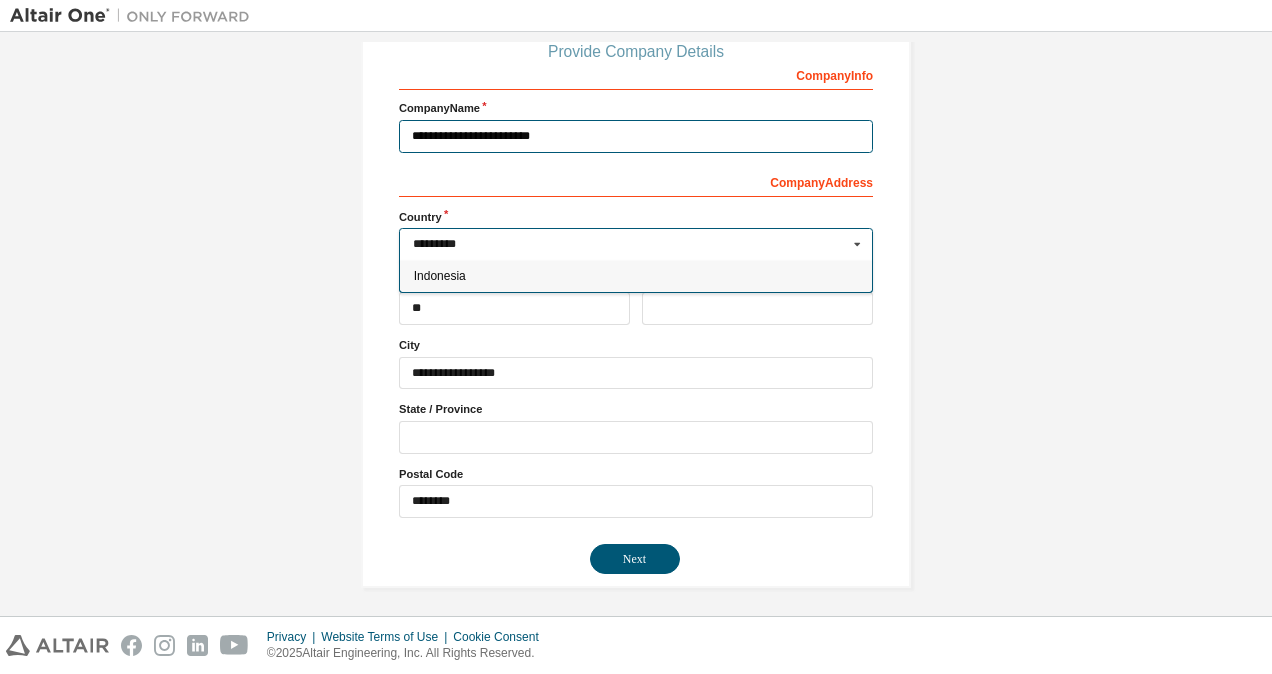 type 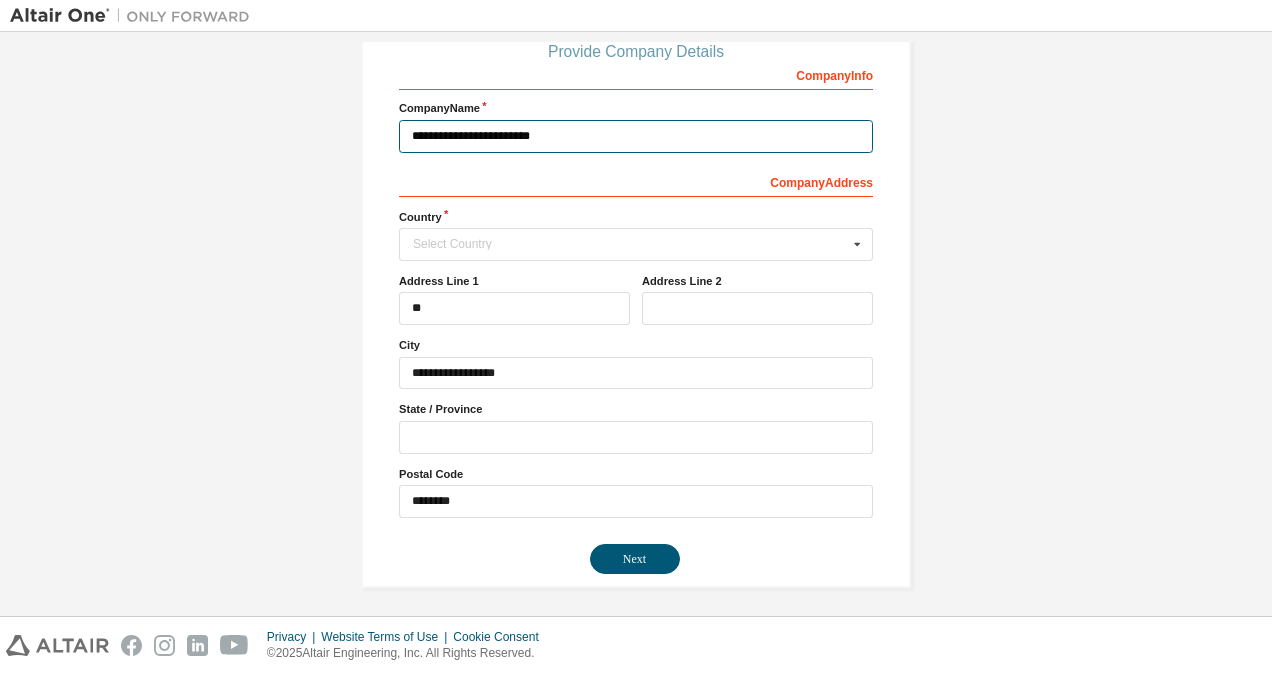 click on "**********" at bounding box center [636, 136] 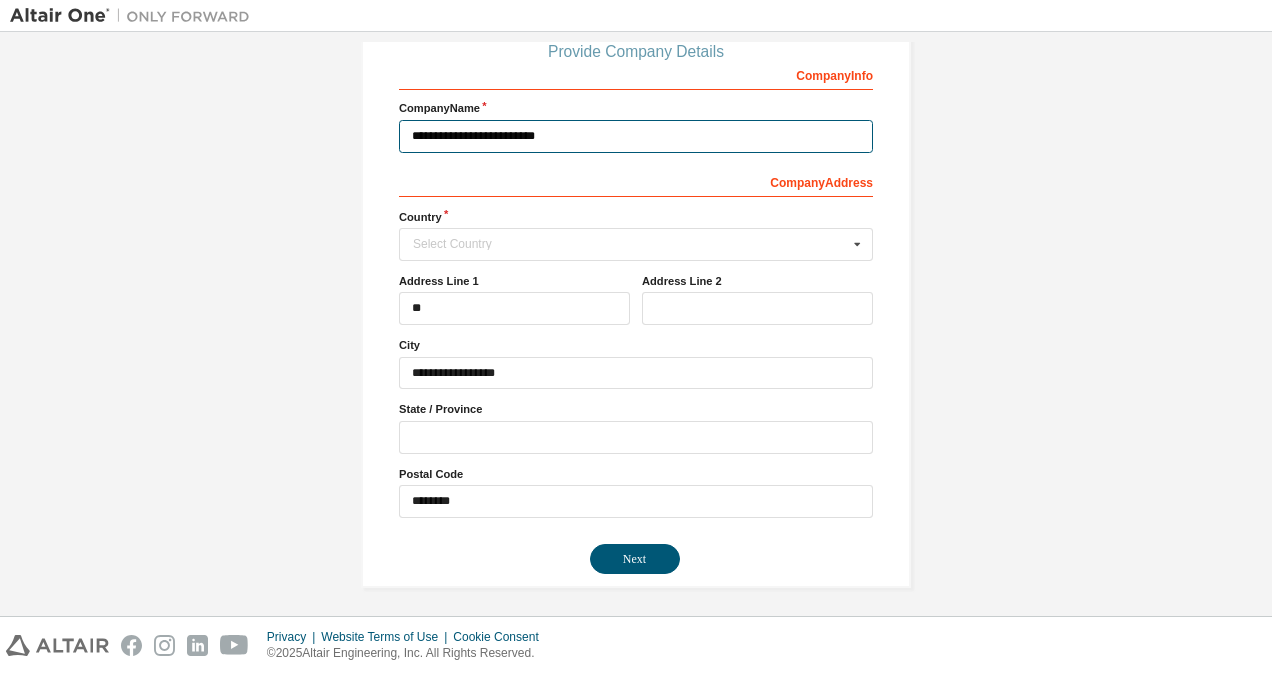 type on "**********" 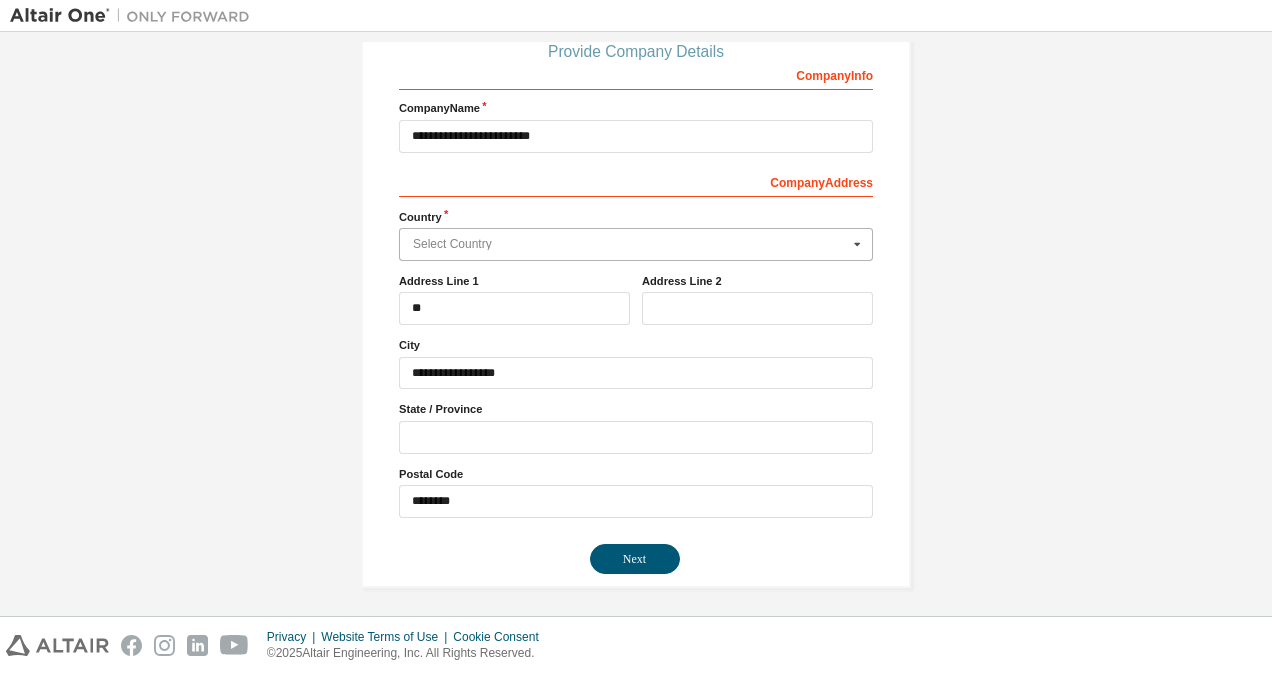click at bounding box center [637, 244] 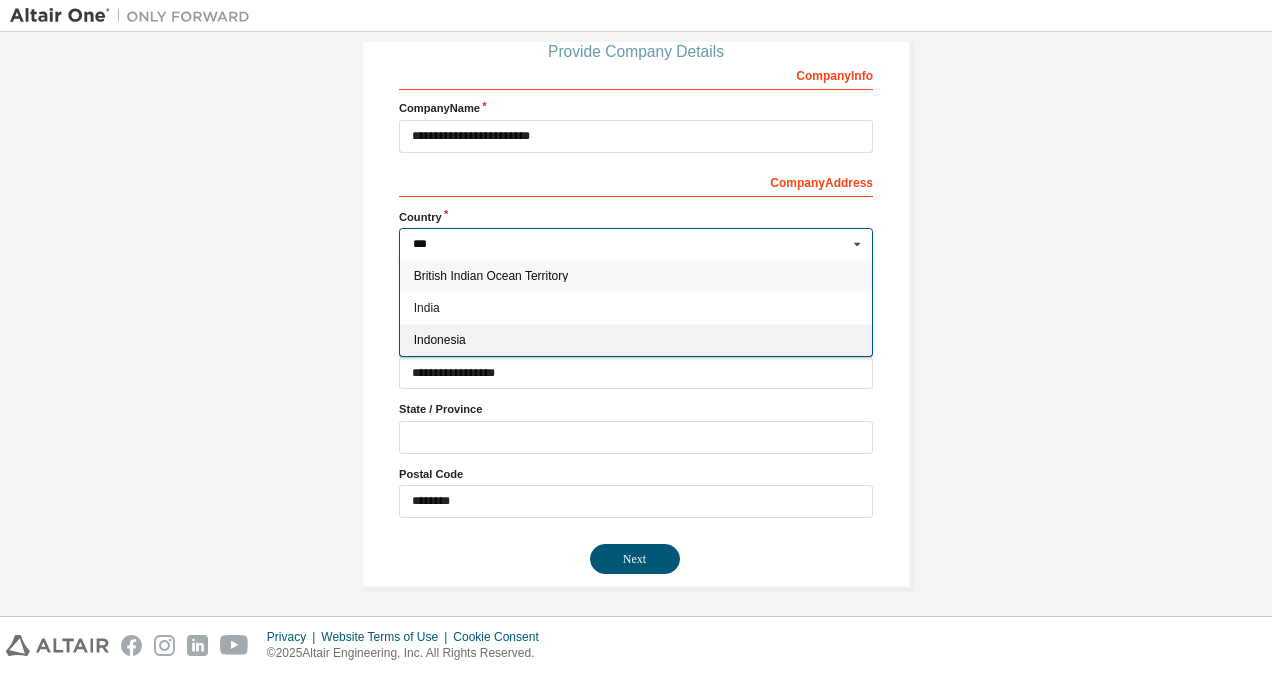 type on "***" 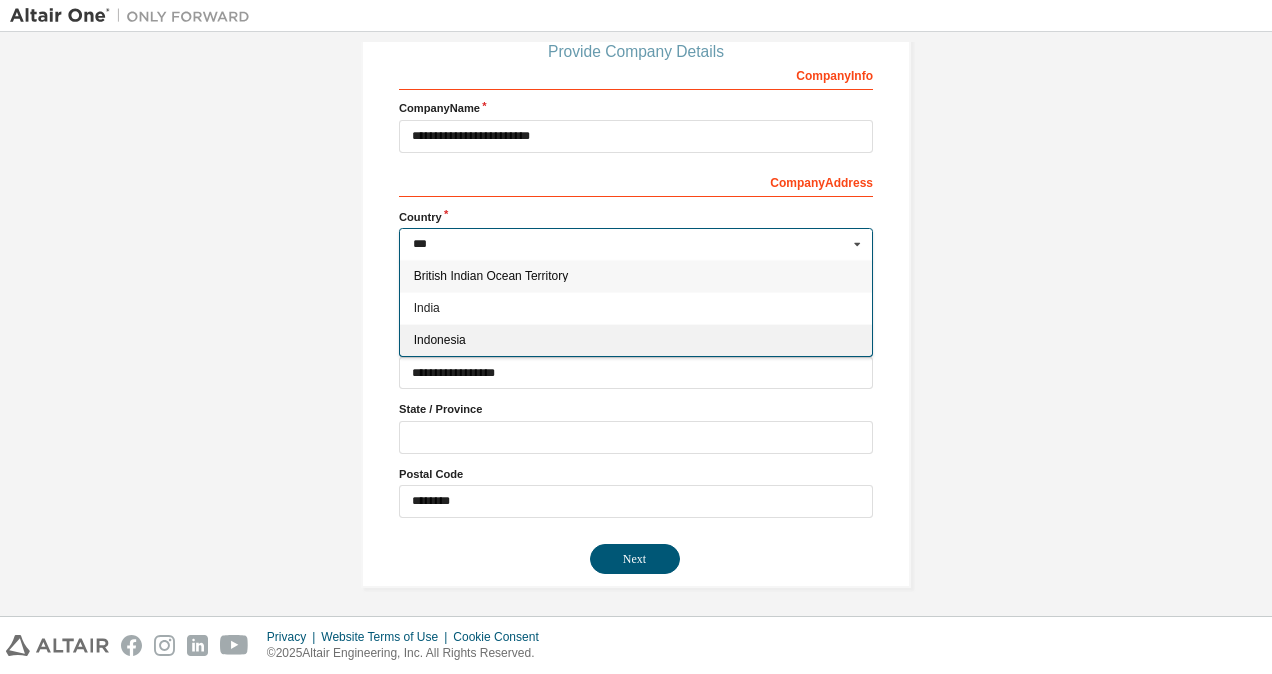 click on "Indonesia" at bounding box center [636, 340] 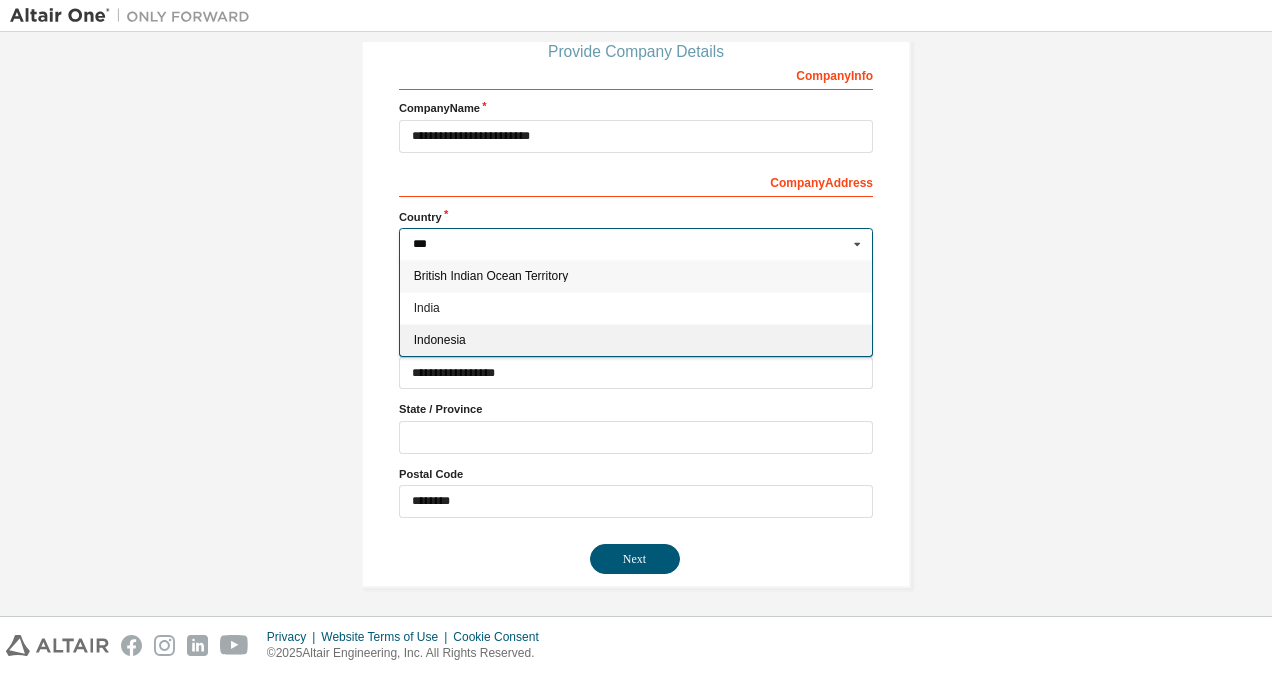 type on "***" 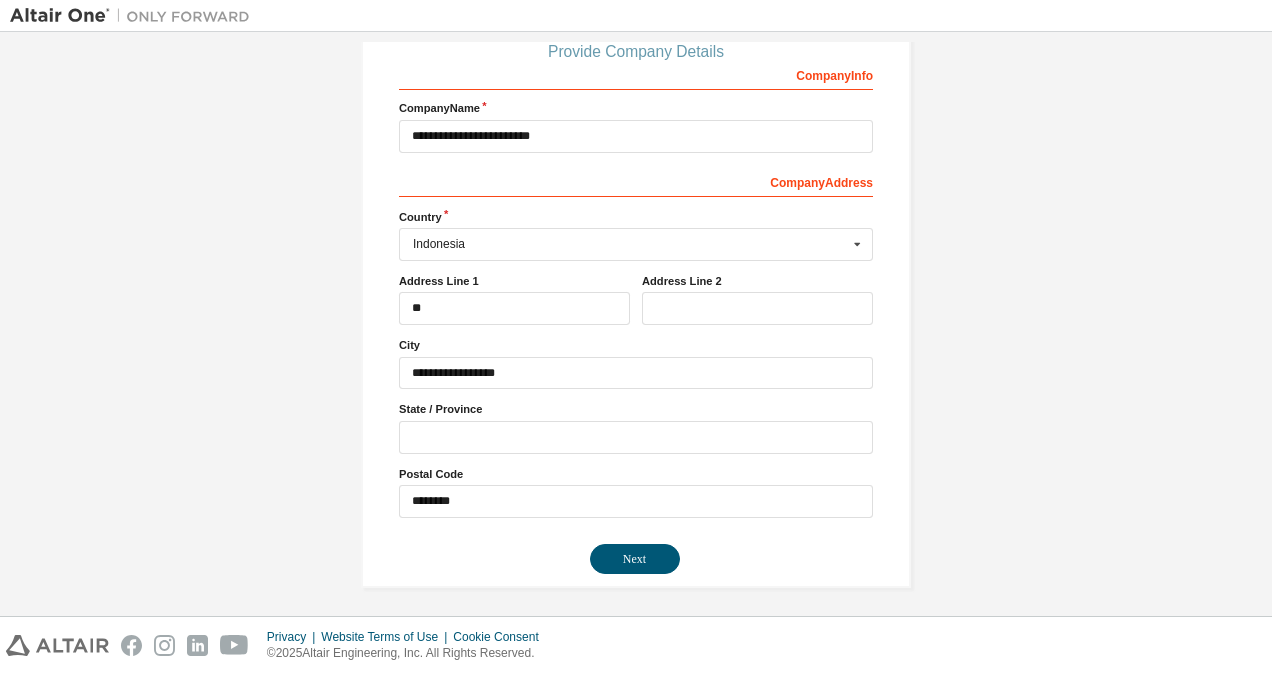 click on "Address Line 2" at bounding box center [757, 281] 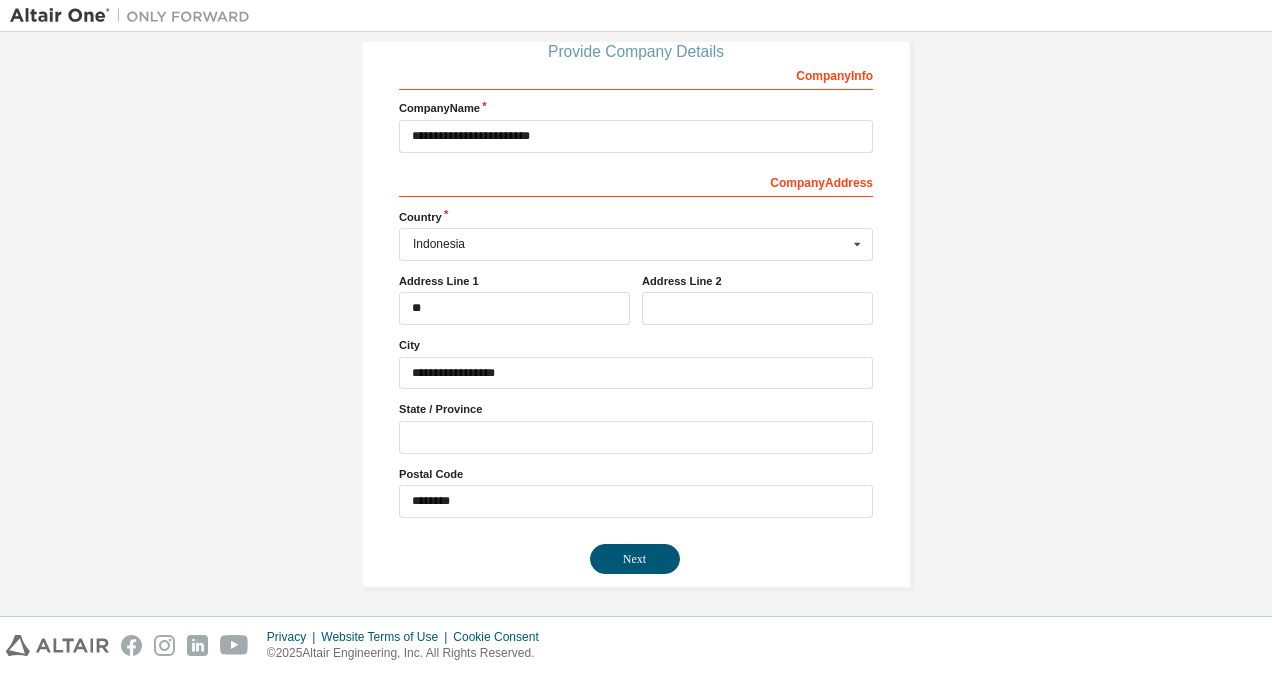 click on "Address Line 1" at bounding box center [514, 281] 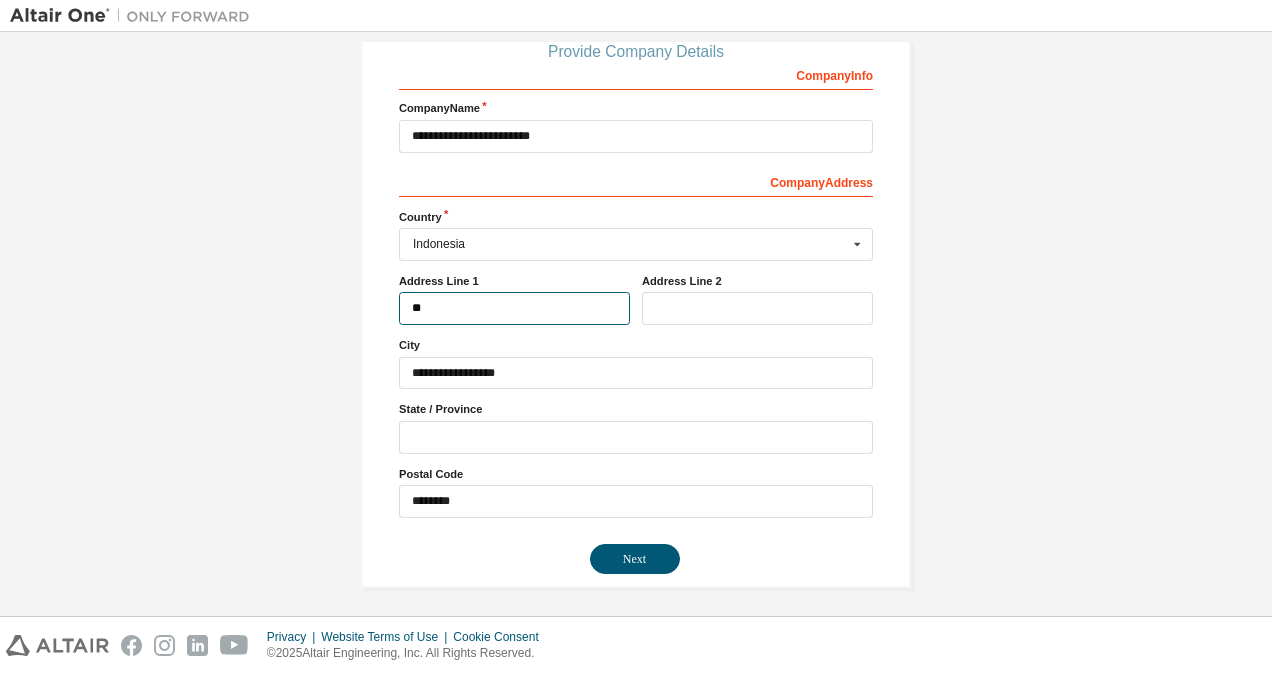 click on "**" at bounding box center [514, 308] 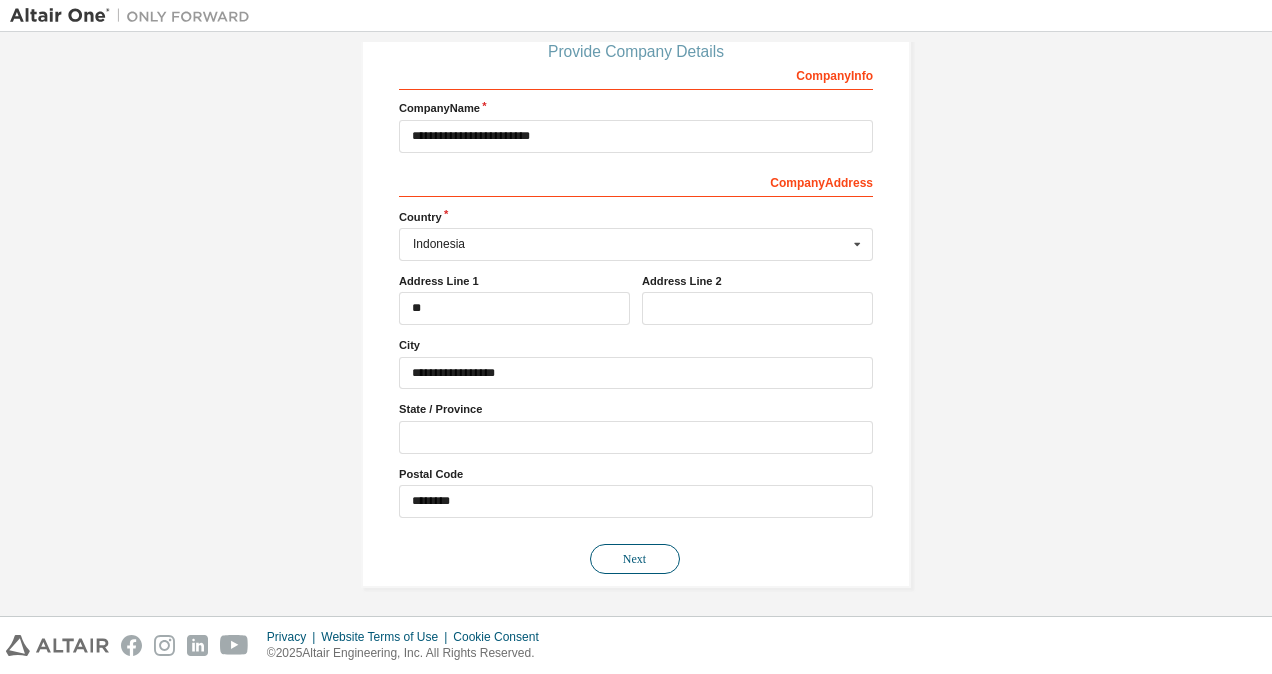 click on "Next" at bounding box center (635, 559) 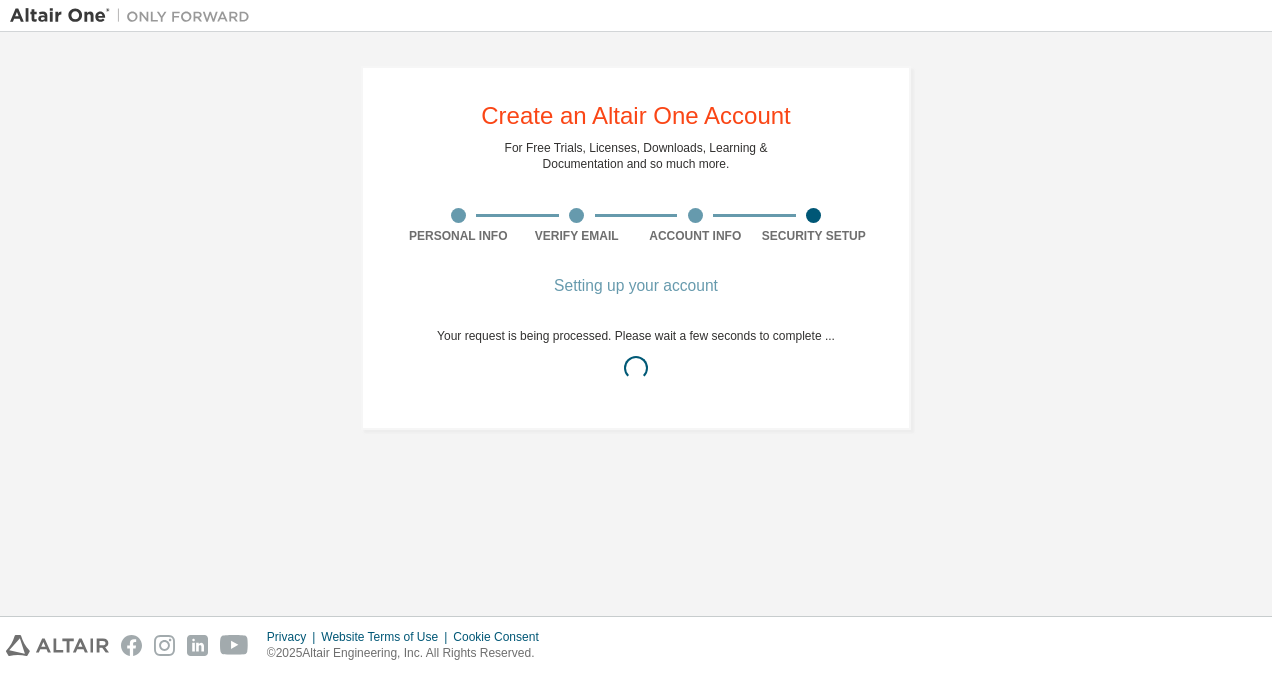 scroll, scrollTop: 0, scrollLeft: 0, axis: both 